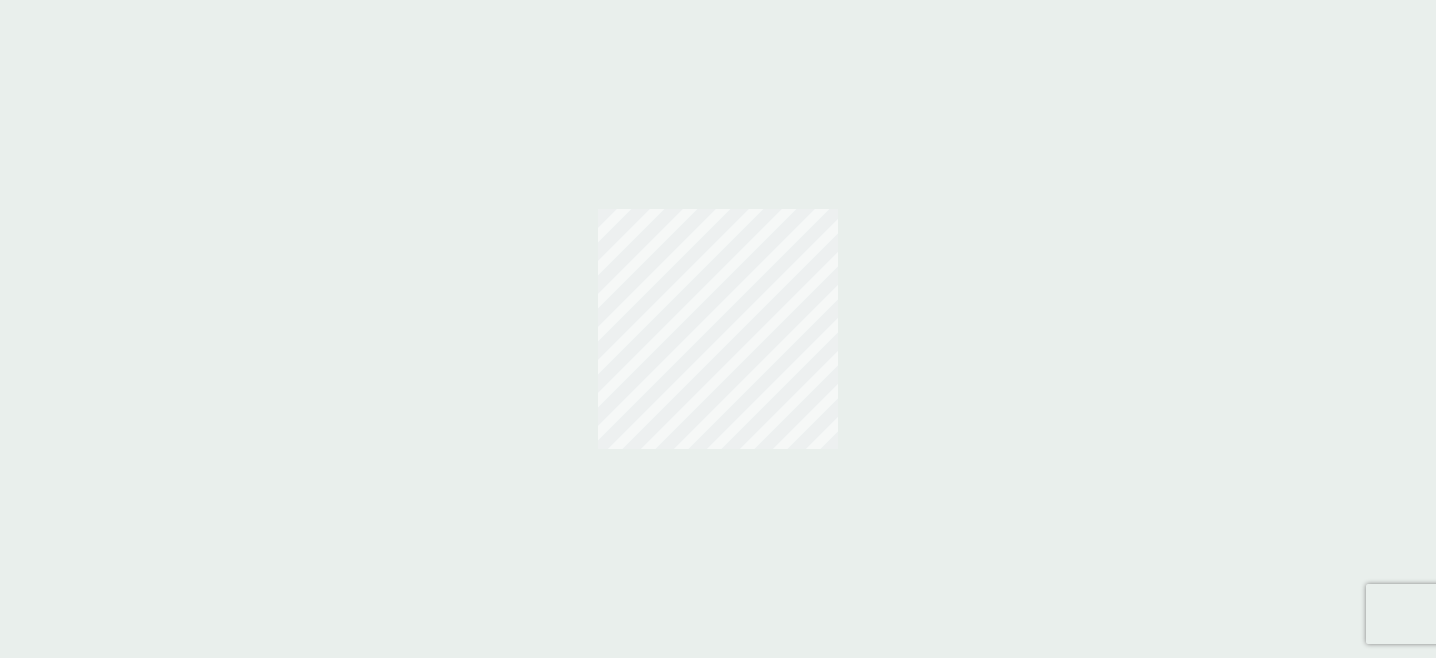 scroll, scrollTop: 0, scrollLeft: 0, axis: both 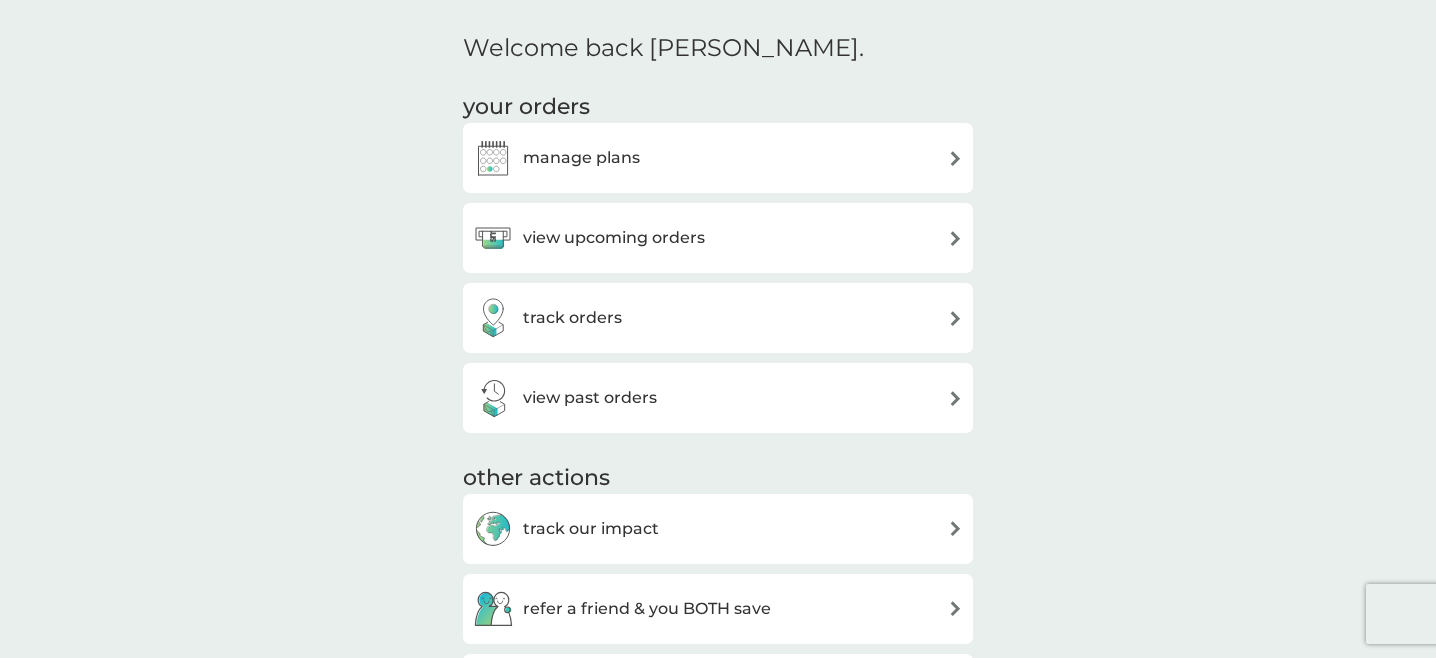 click on "manage plans" at bounding box center (718, 158) 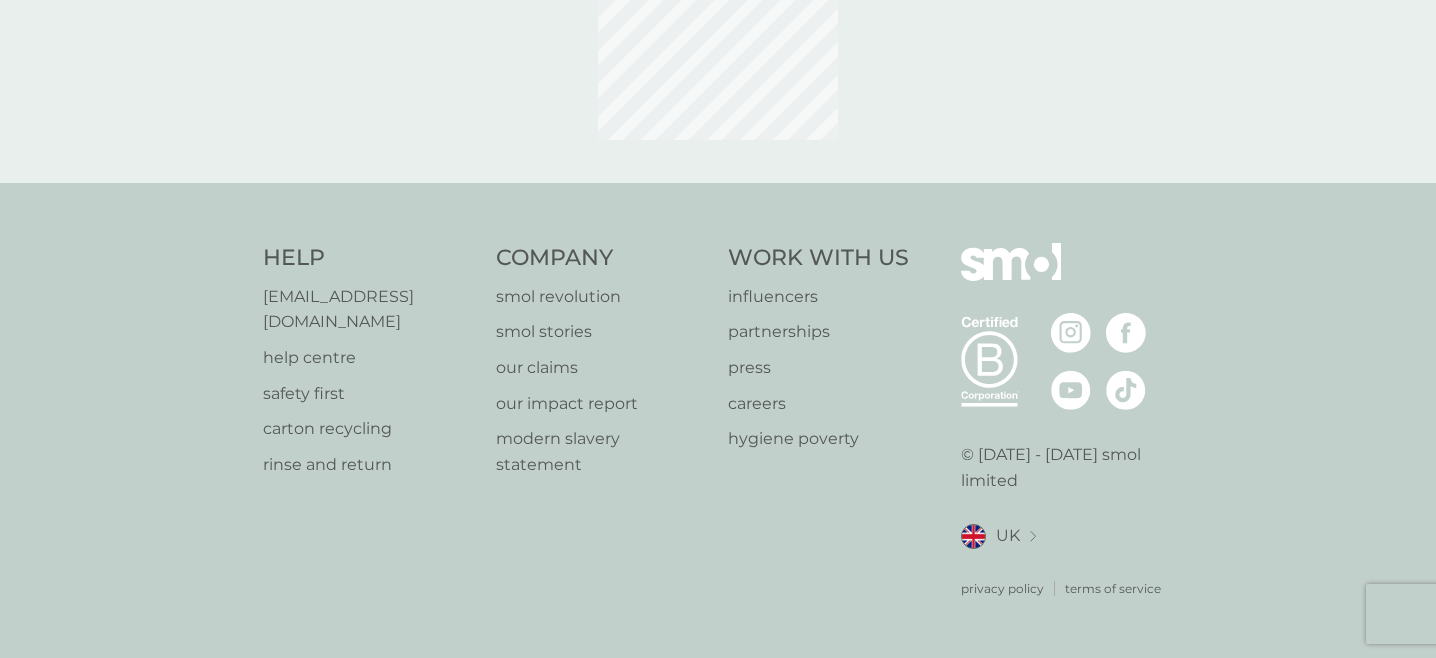 scroll, scrollTop: 0, scrollLeft: 0, axis: both 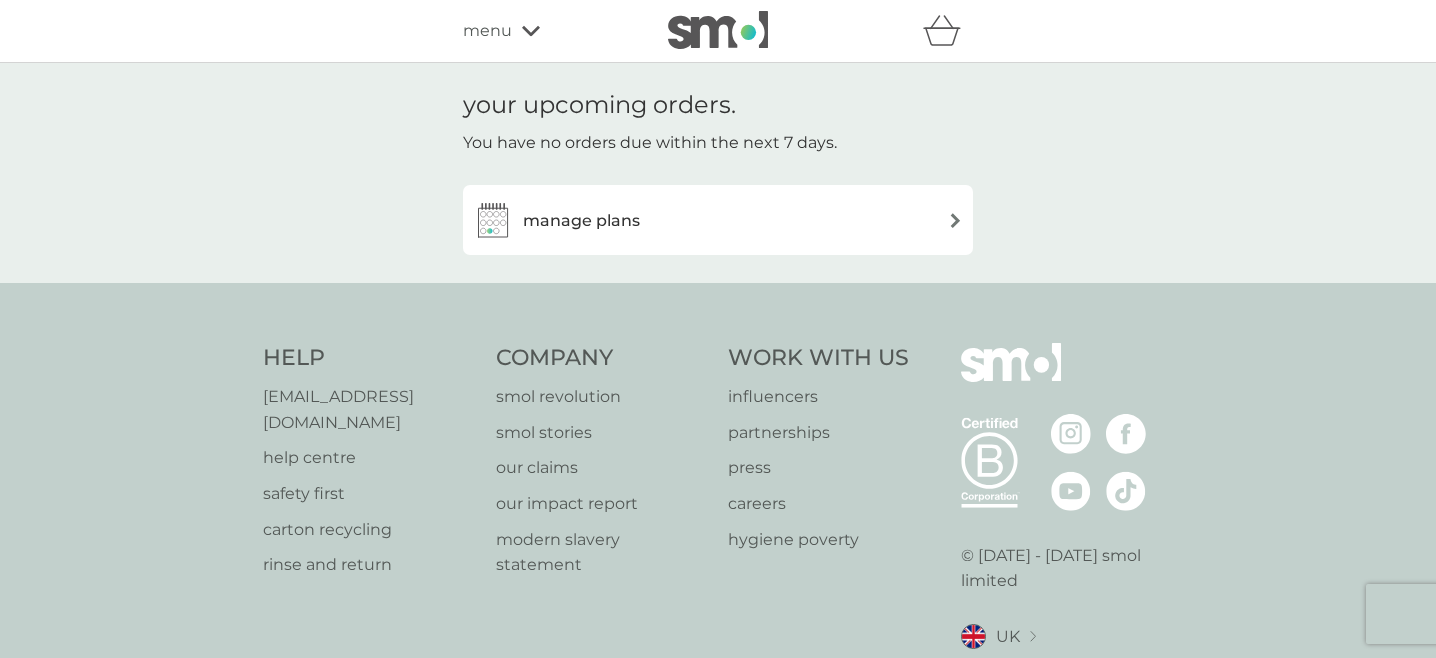 click on "manage plans" at bounding box center (718, 220) 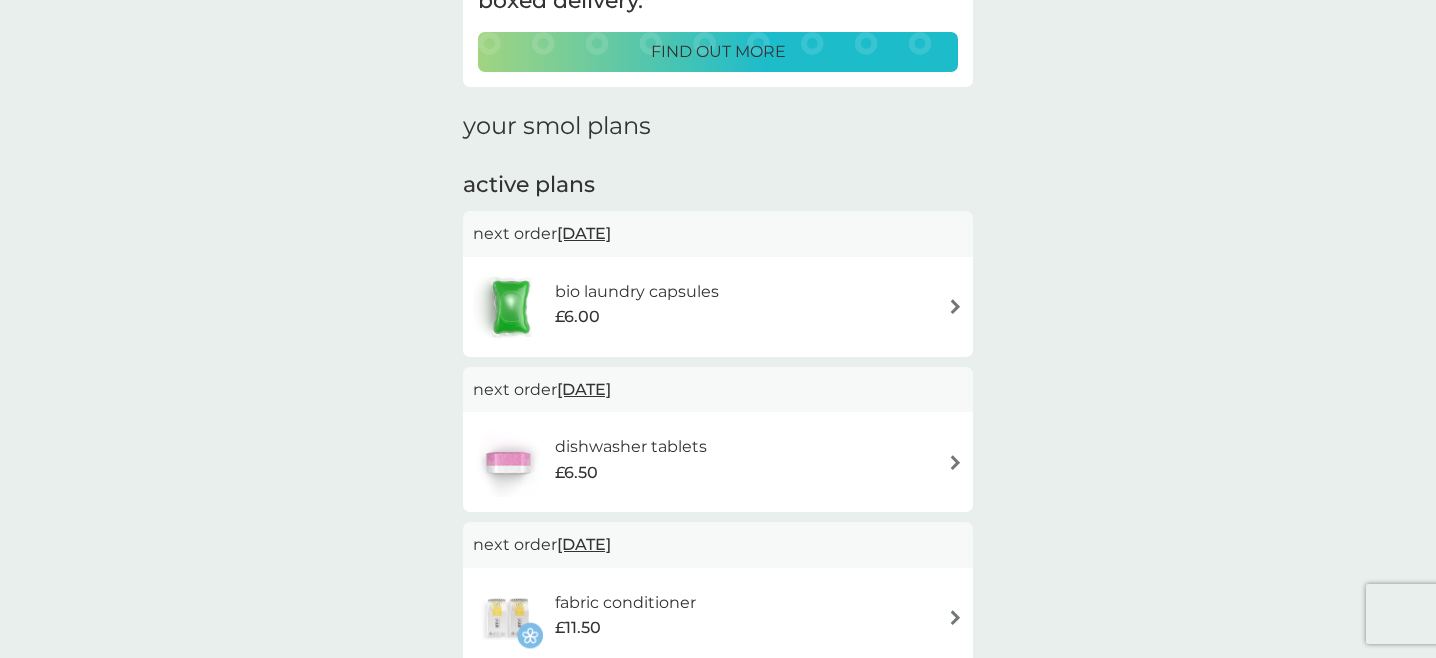 scroll, scrollTop: 213, scrollLeft: 0, axis: vertical 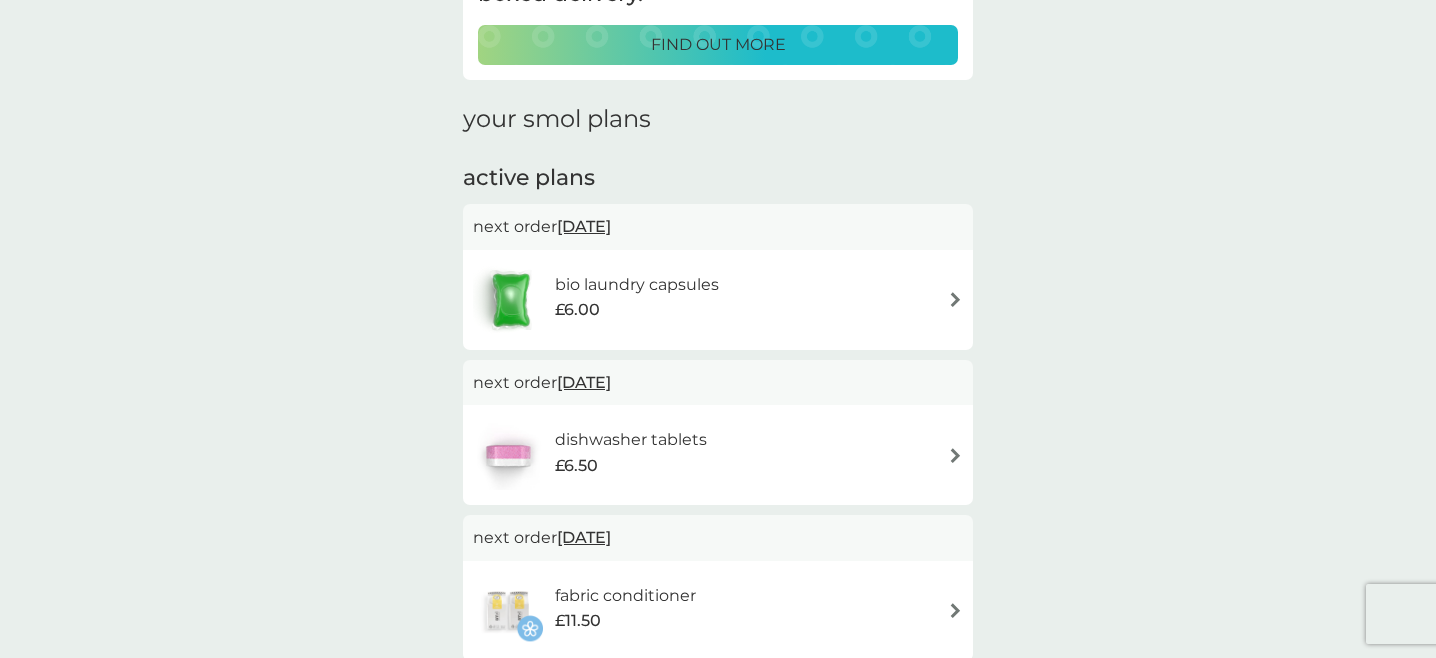 click on "[DATE]" at bounding box center [584, 226] 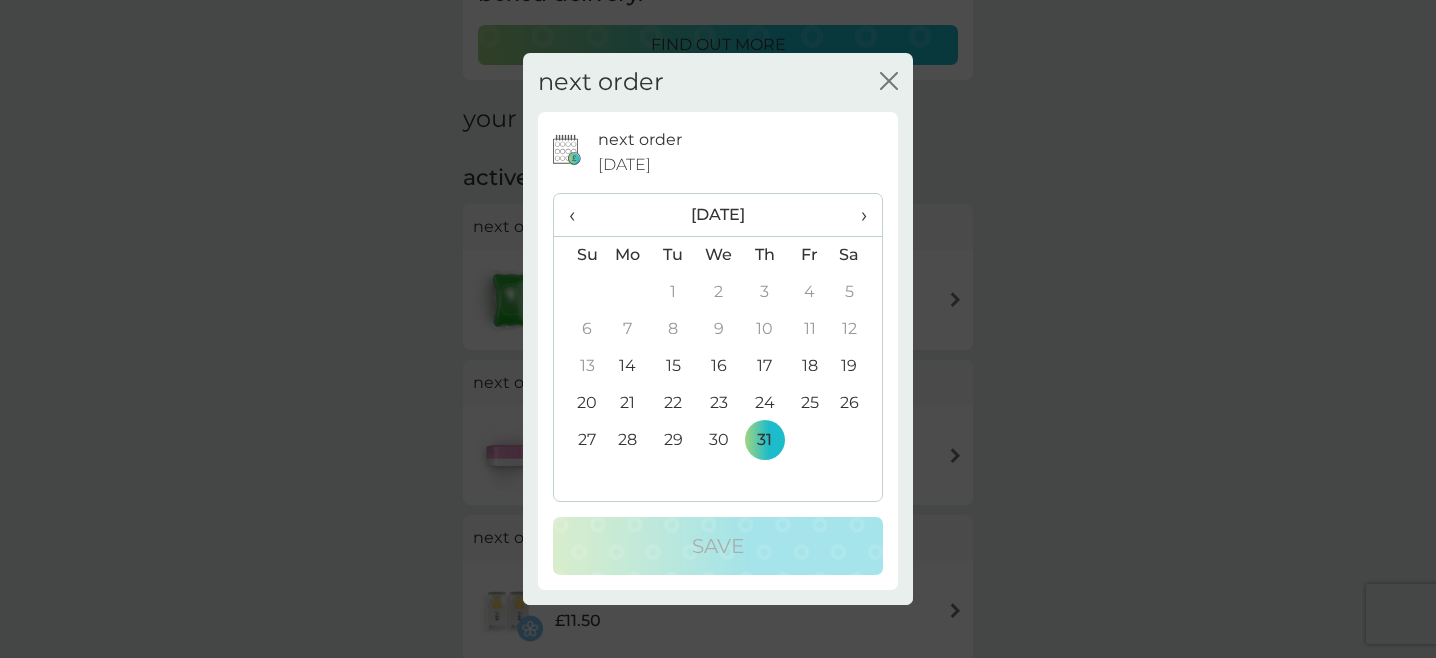 click on "›" at bounding box center [857, 215] 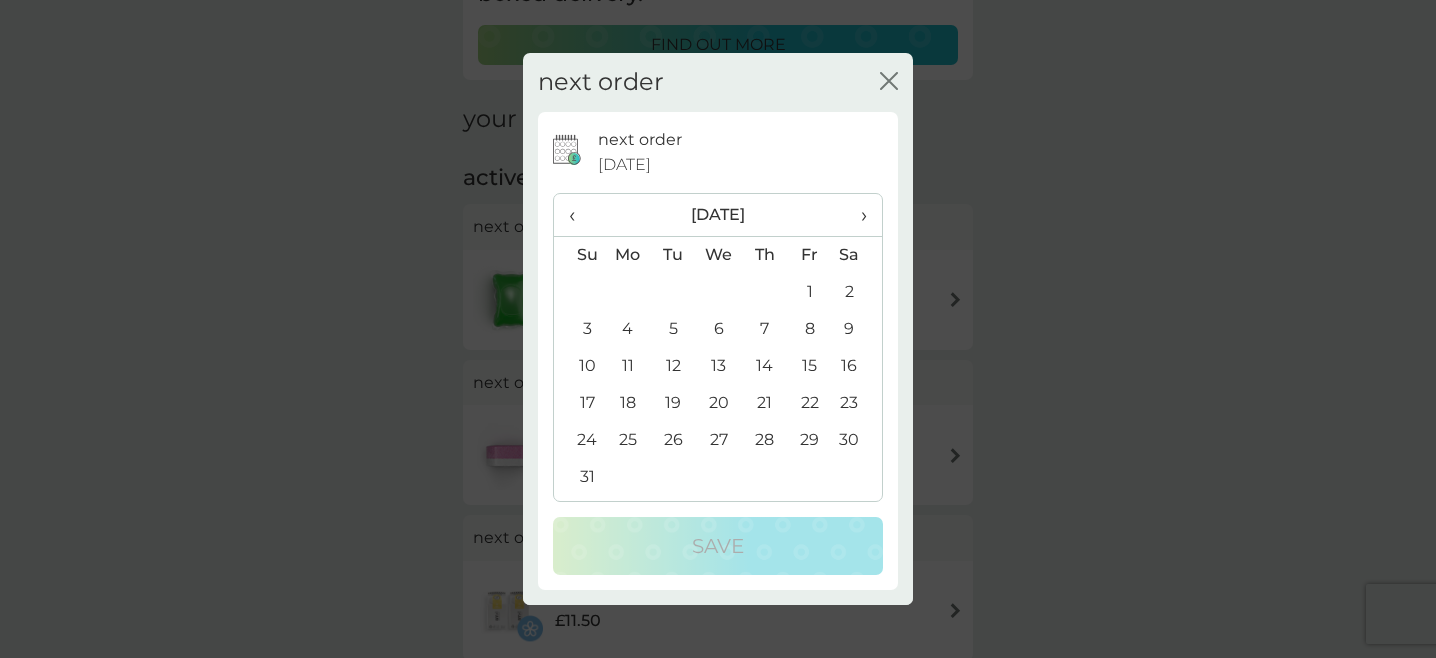 click on "31" at bounding box center (579, 477) 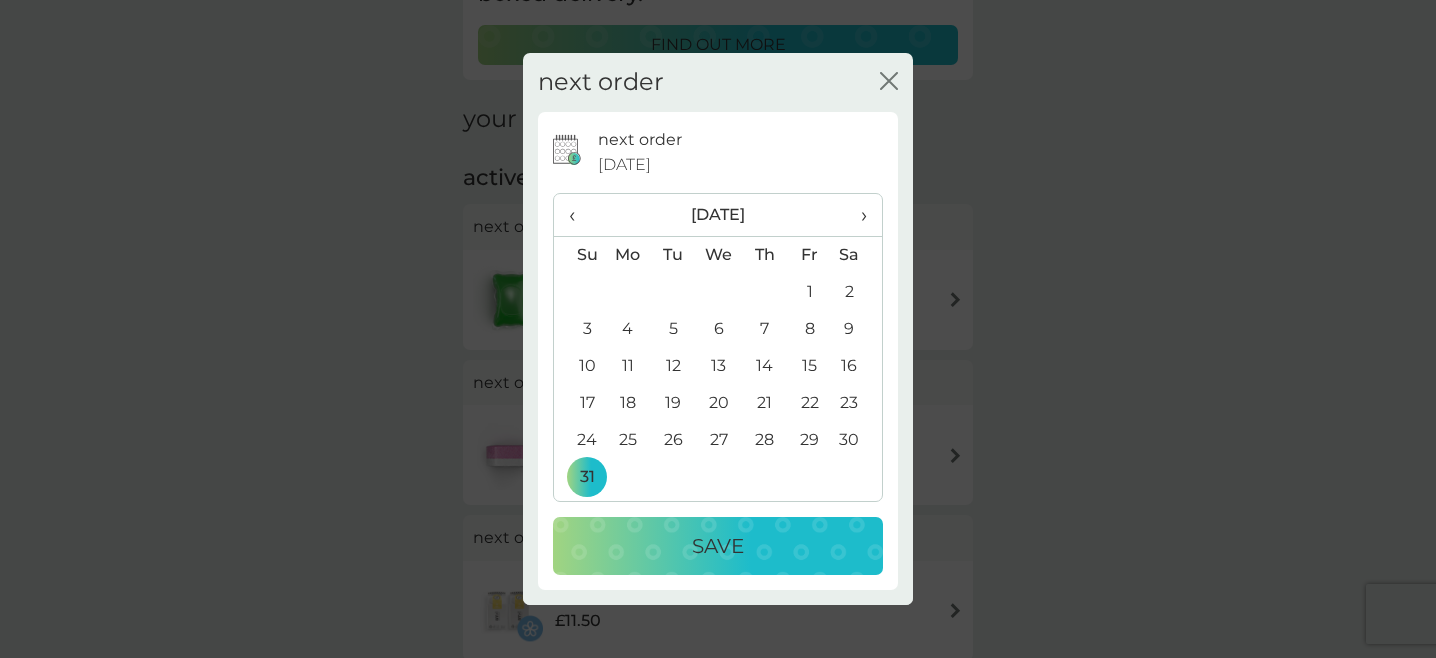 click on "Save" at bounding box center (718, 546) 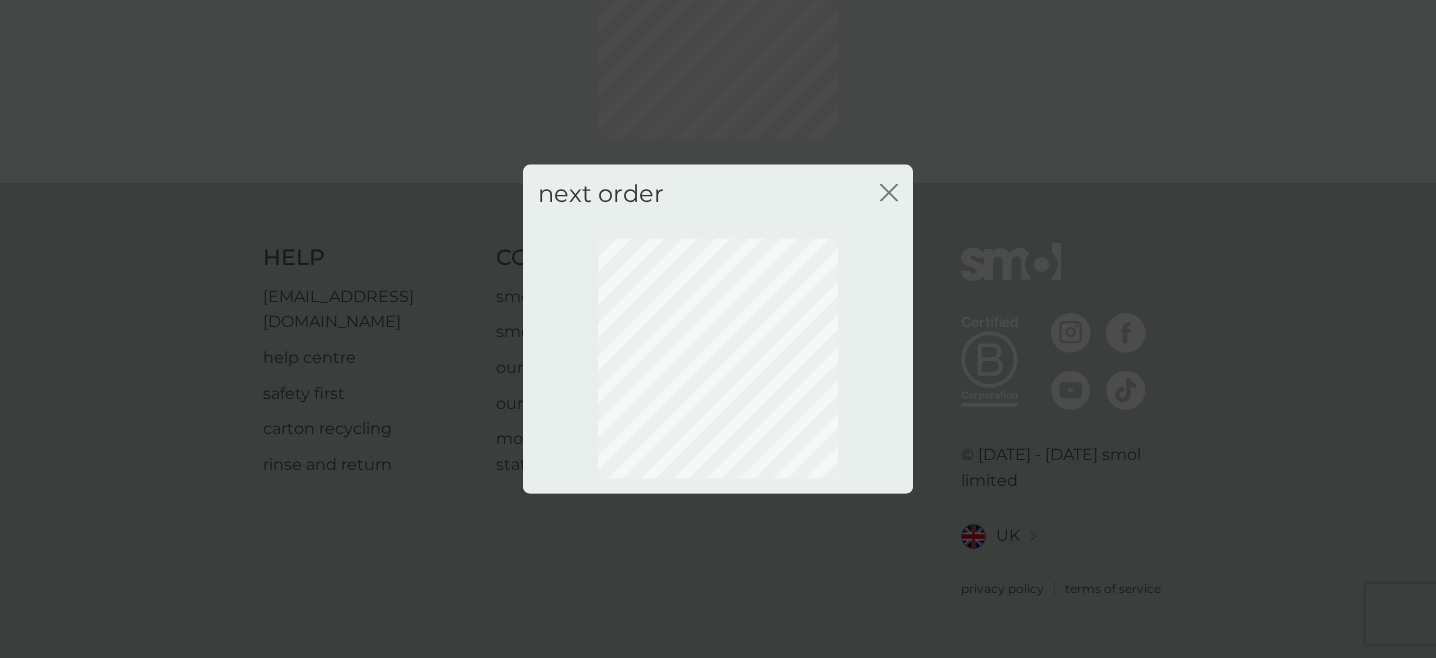 scroll, scrollTop: 180, scrollLeft: 0, axis: vertical 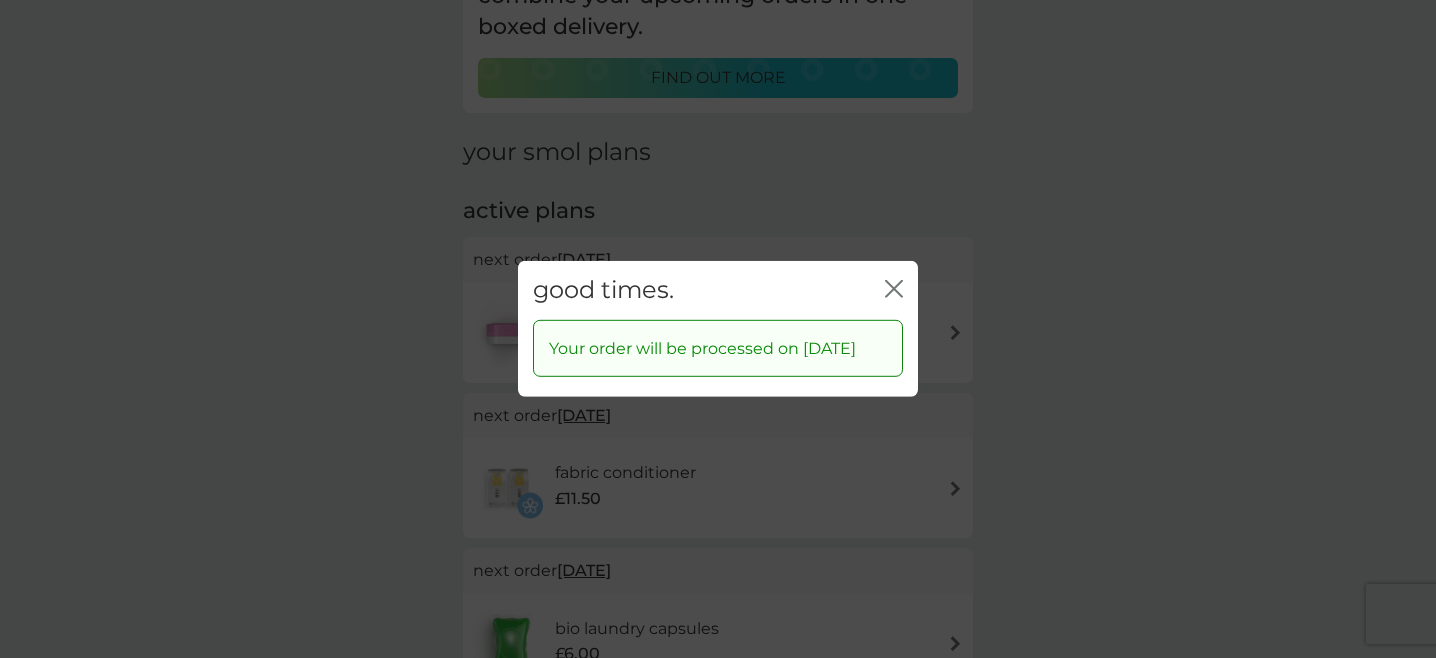 click on "close" at bounding box center [894, 290] 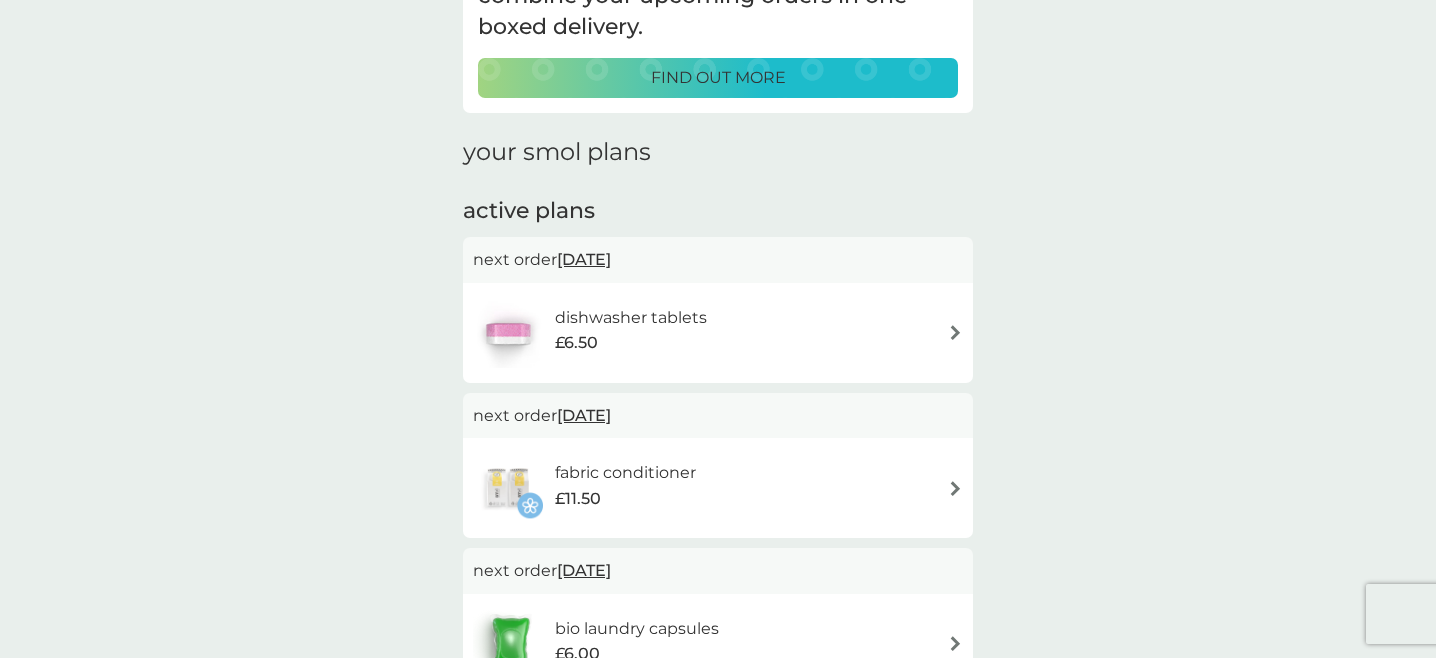 click on "[DATE]" at bounding box center [584, 415] 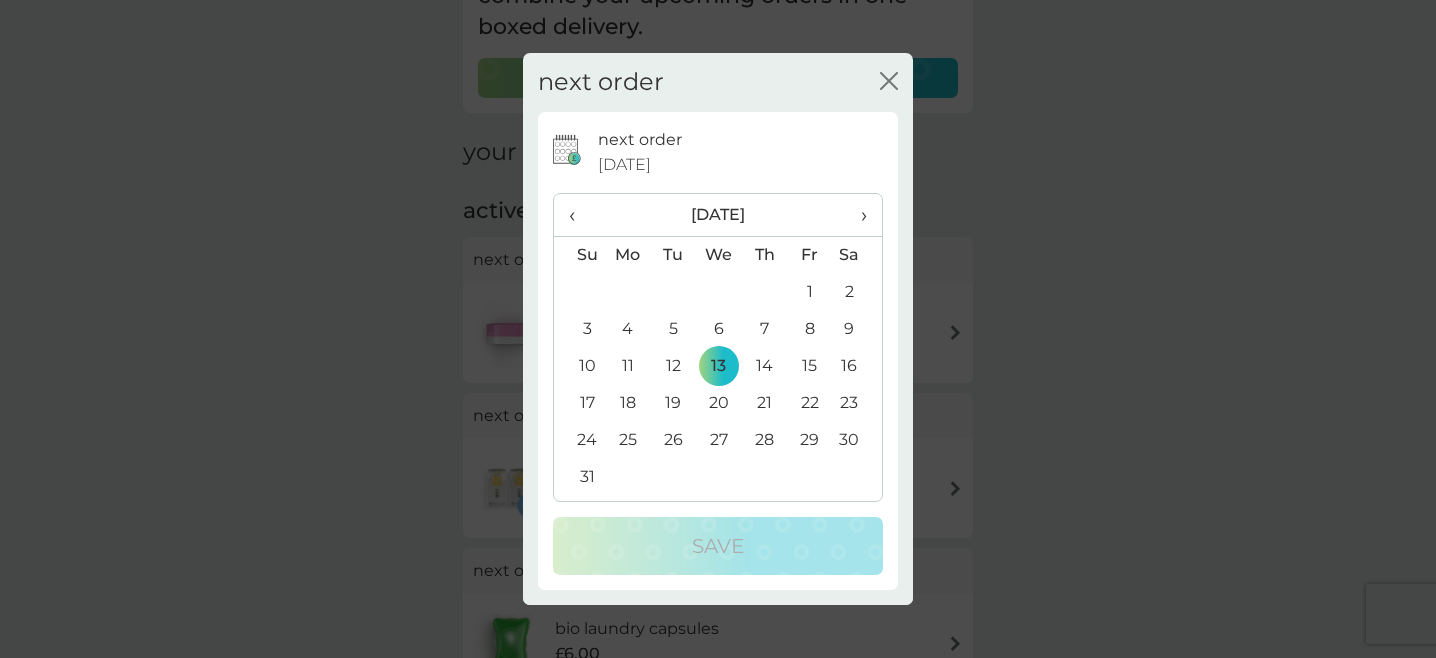 click on "31" at bounding box center [579, 477] 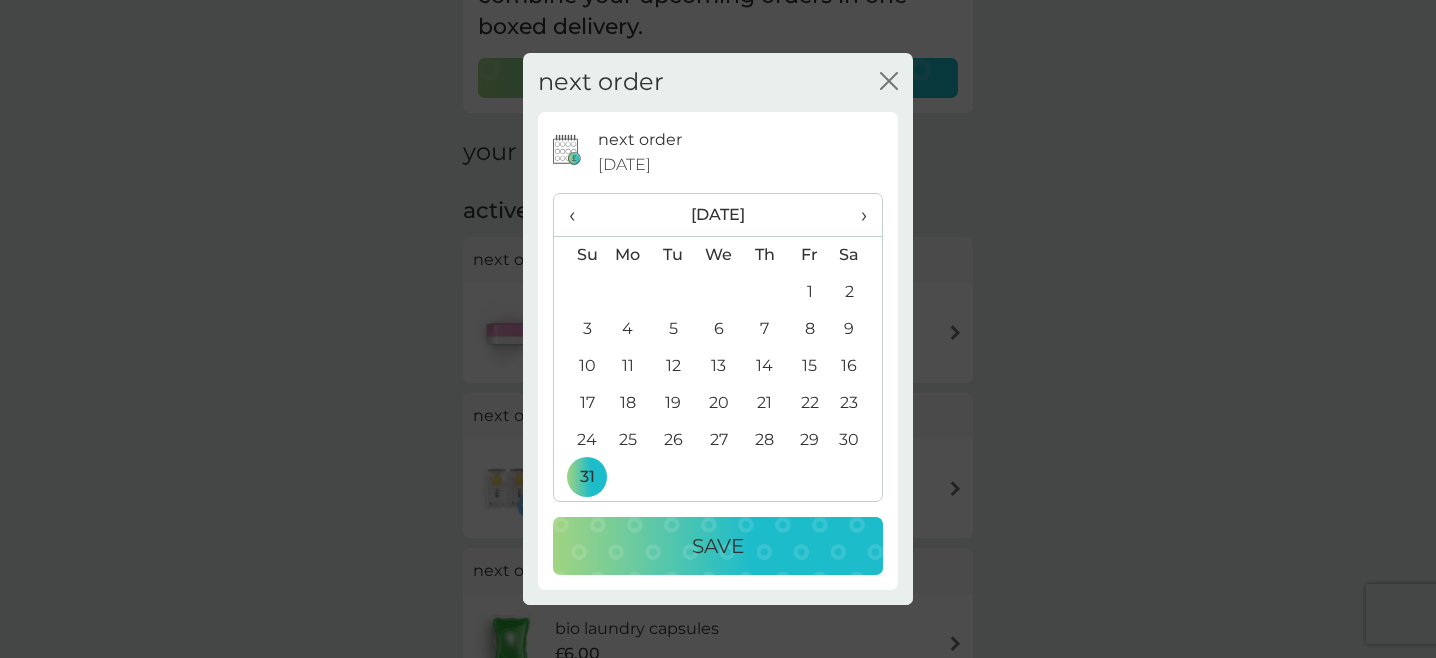 click on "Save" at bounding box center [718, 546] 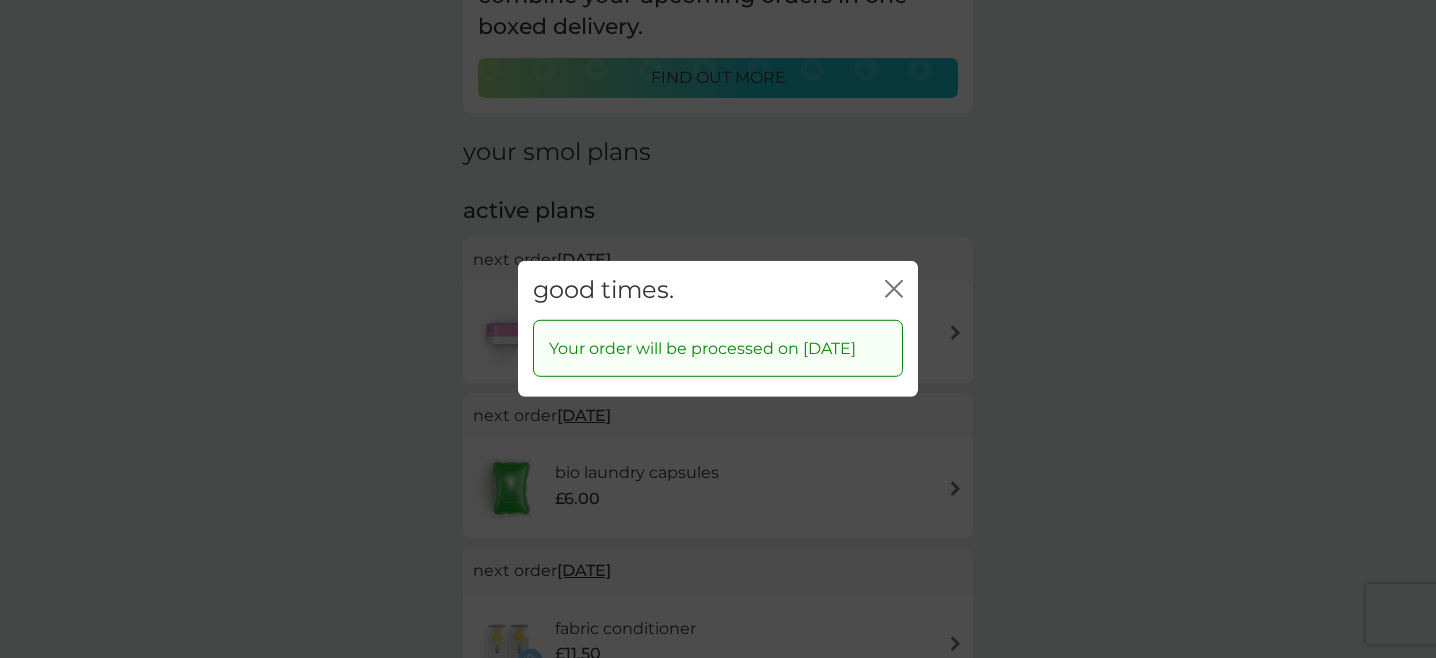 click on "close" at bounding box center (894, 290) 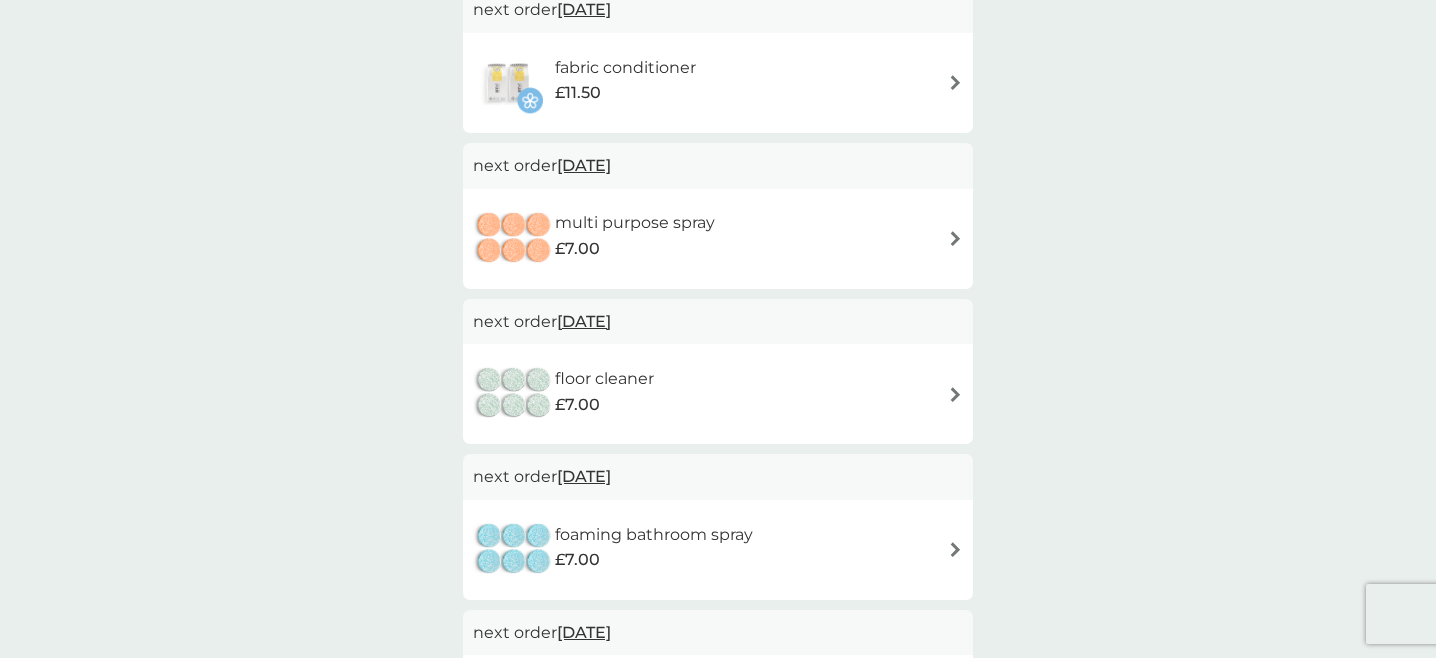 scroll, scrollTop: 745, scrollLeft: 0, axis: vertical 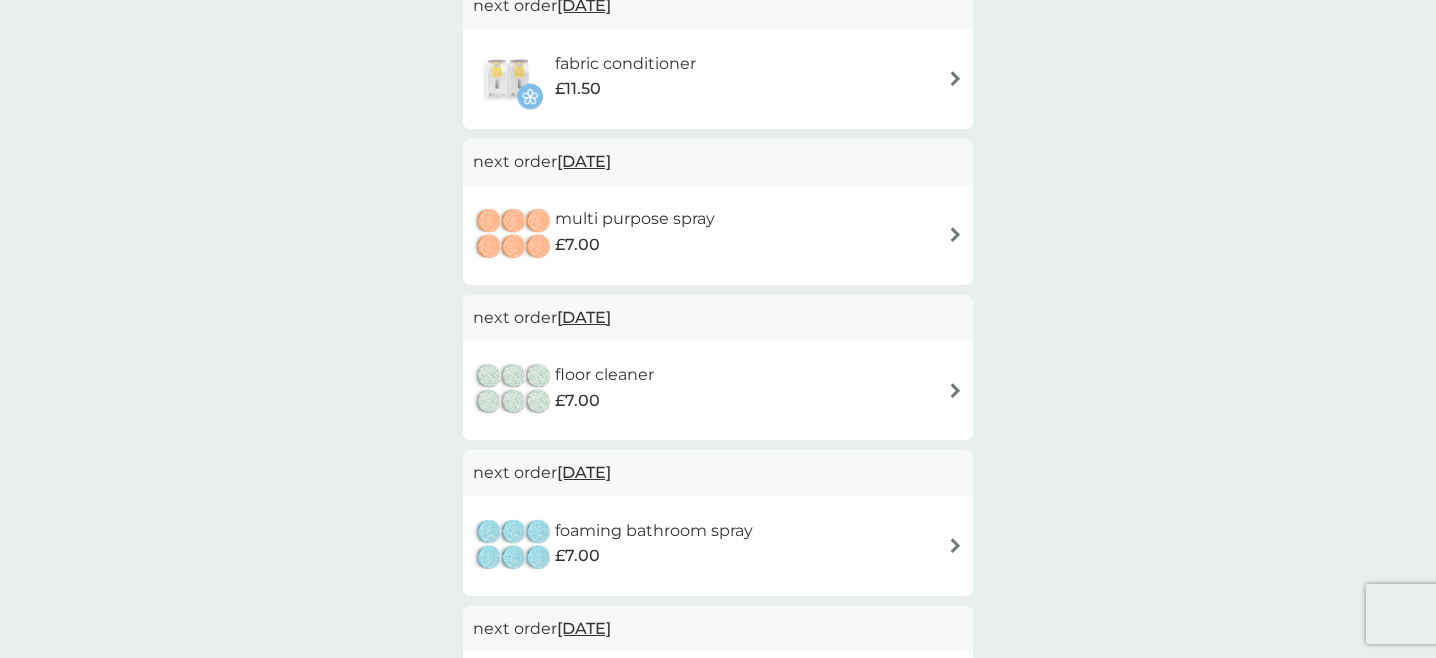 click on "[DATE]" at bounding box center (584, 161) 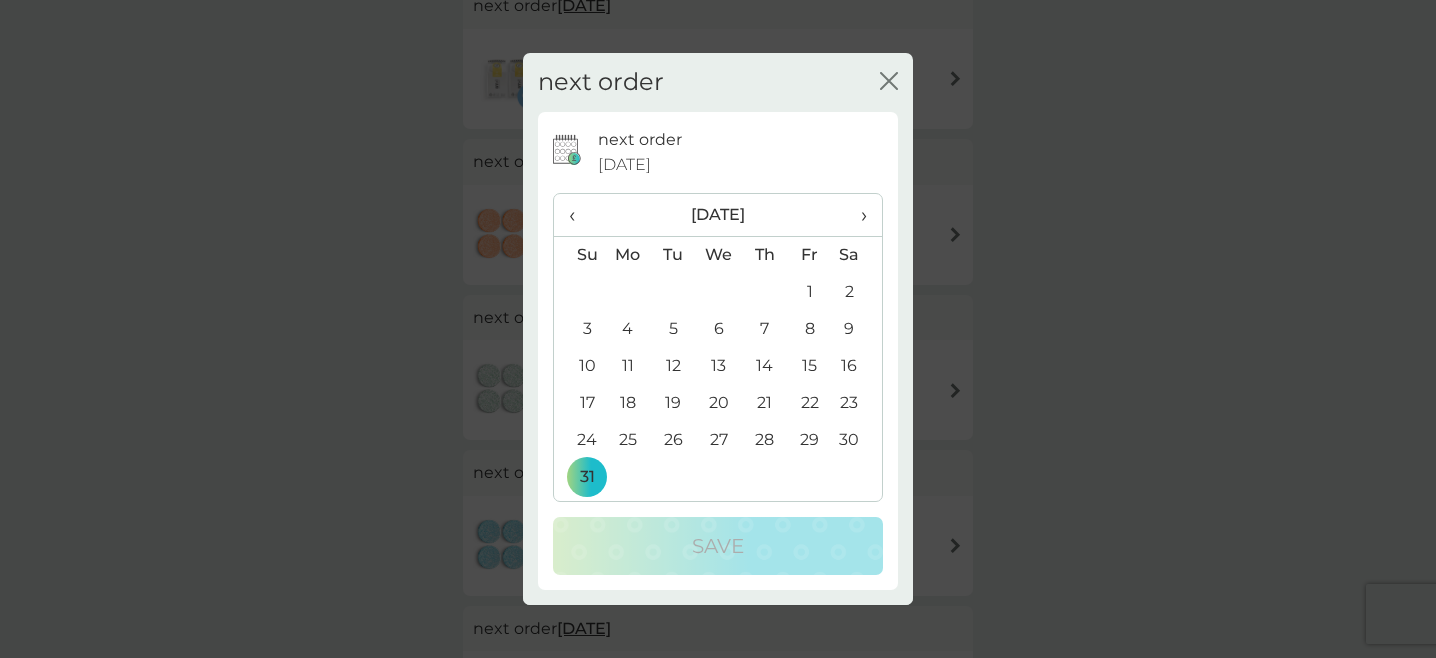 click on "›" at bounding box center [857, 215] 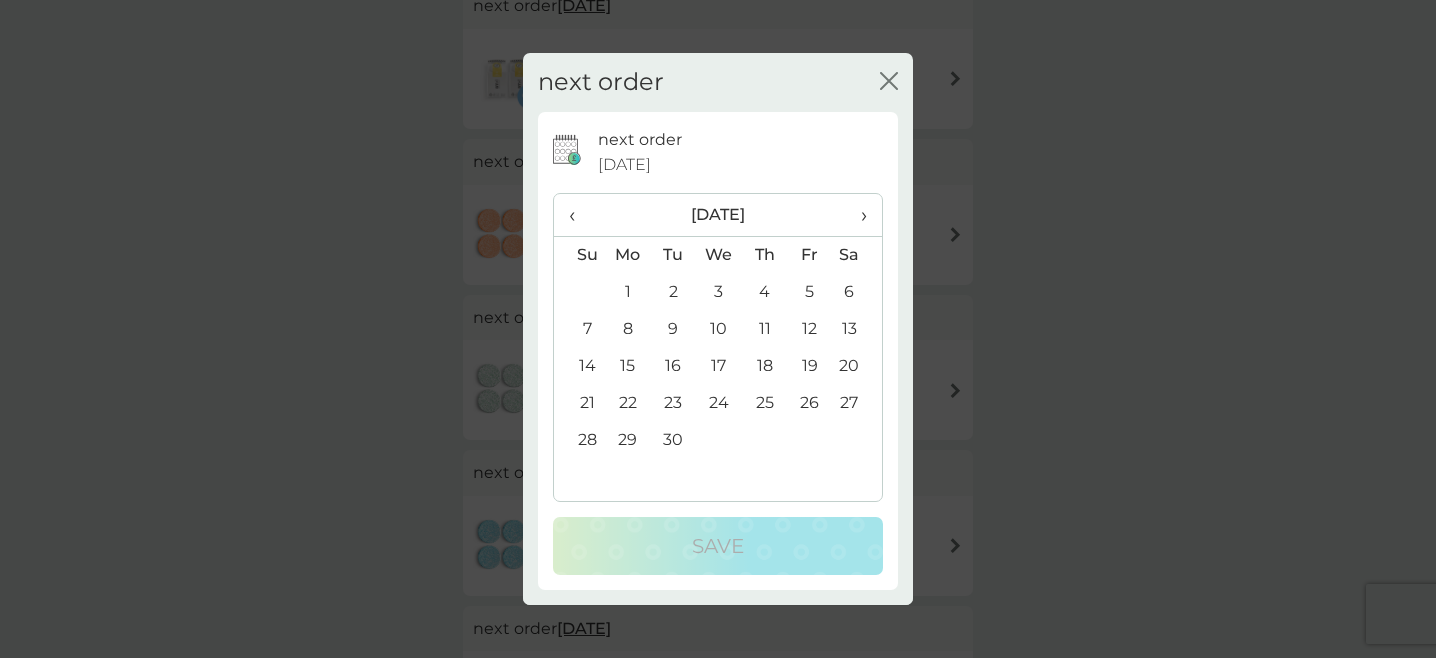 click on "30" at bounding box center (673, 440) 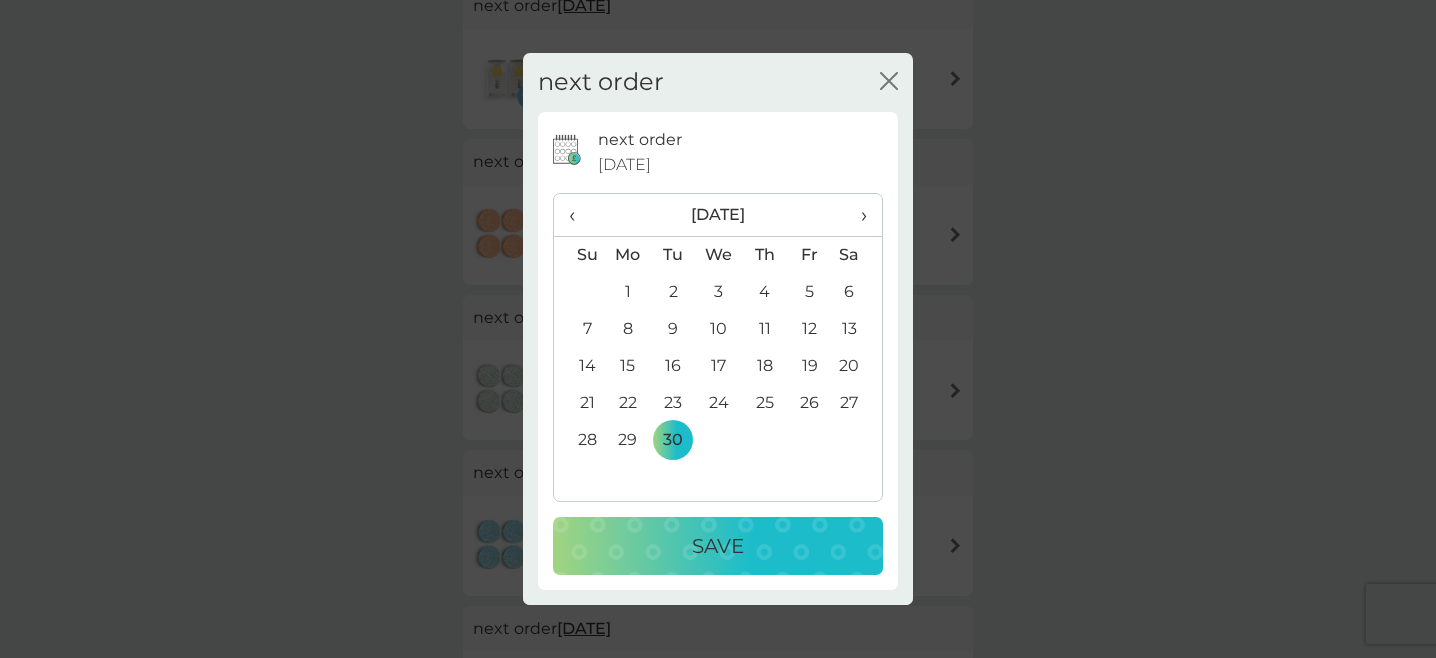 click on "Save" at bounding box center (718, 546) 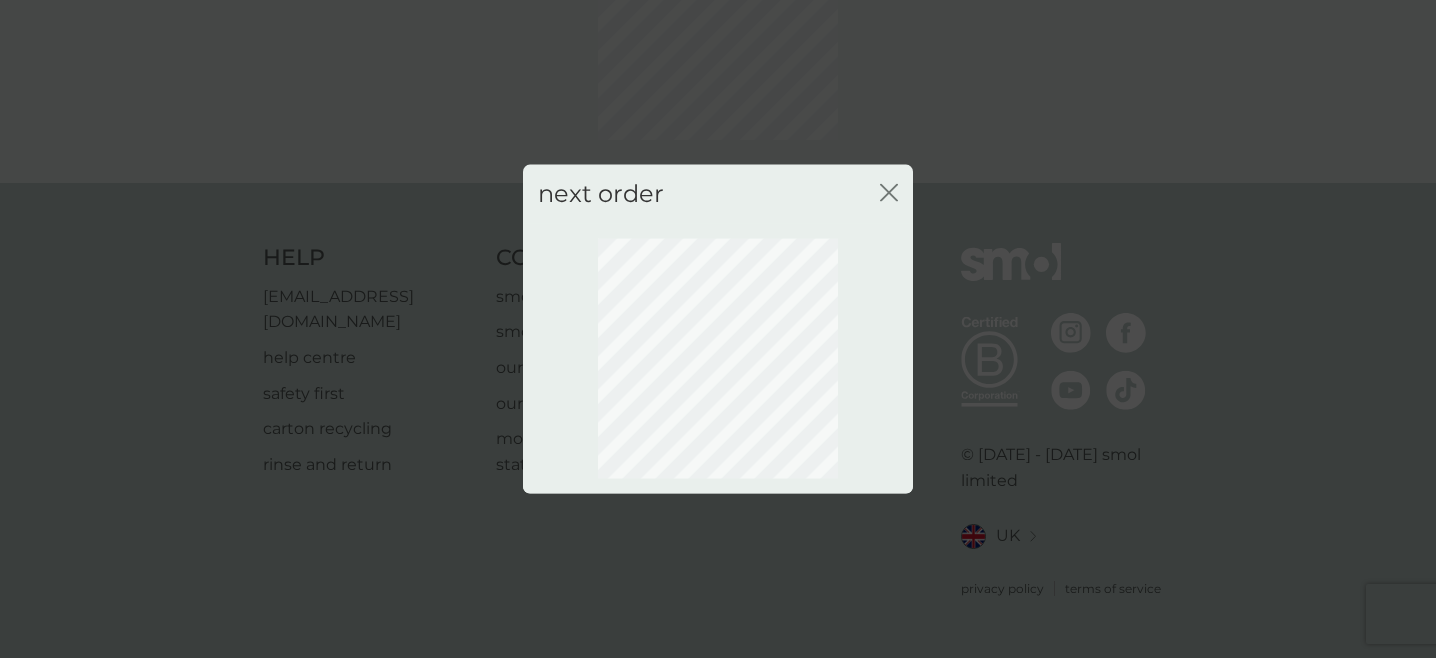 scroll, scrollTop: 180, scrollLeft: 0, axis: vertical 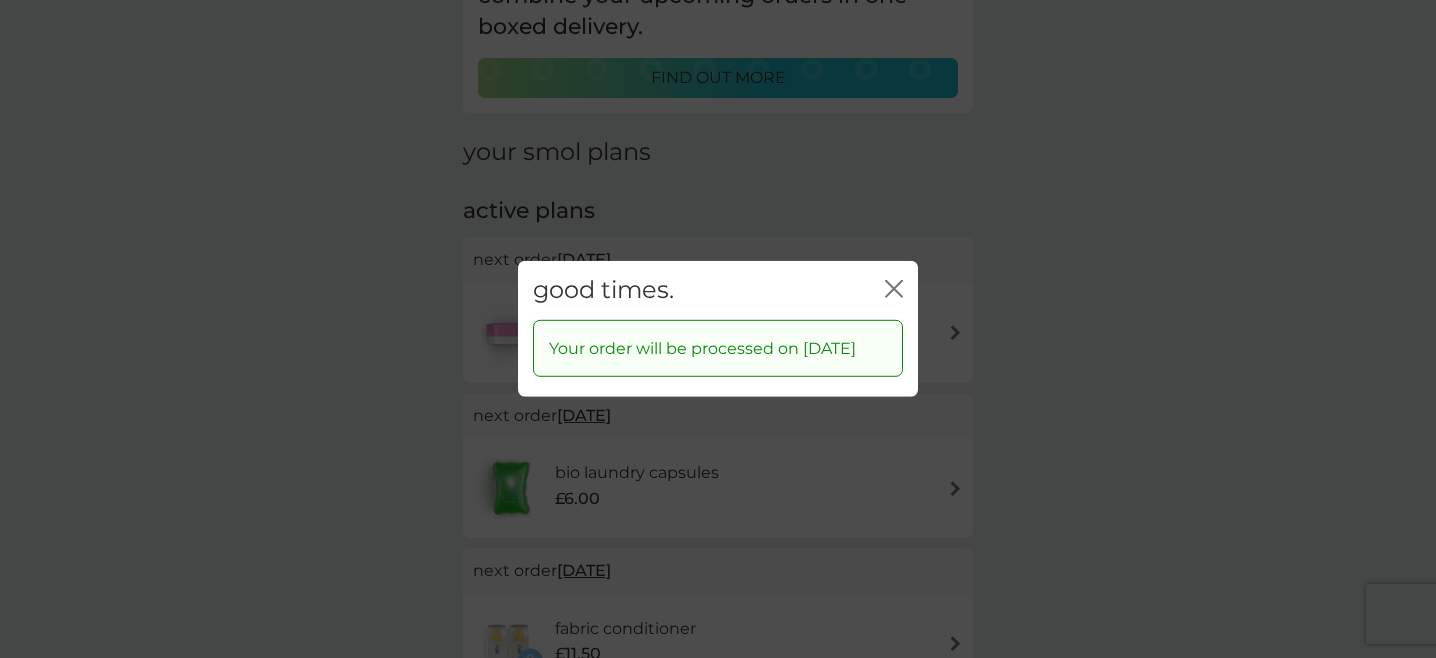 click on "close" 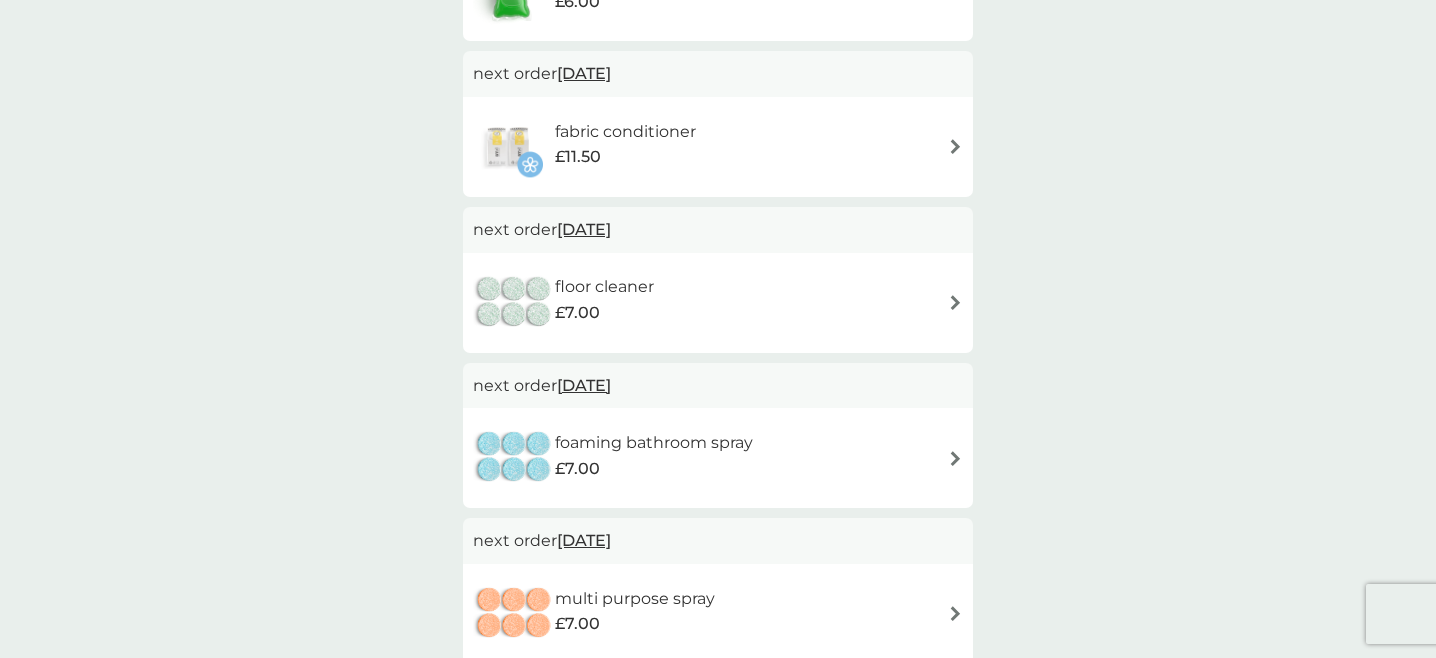scroll, scrollTop: 675, scrollLeft: 0, axis: vertical 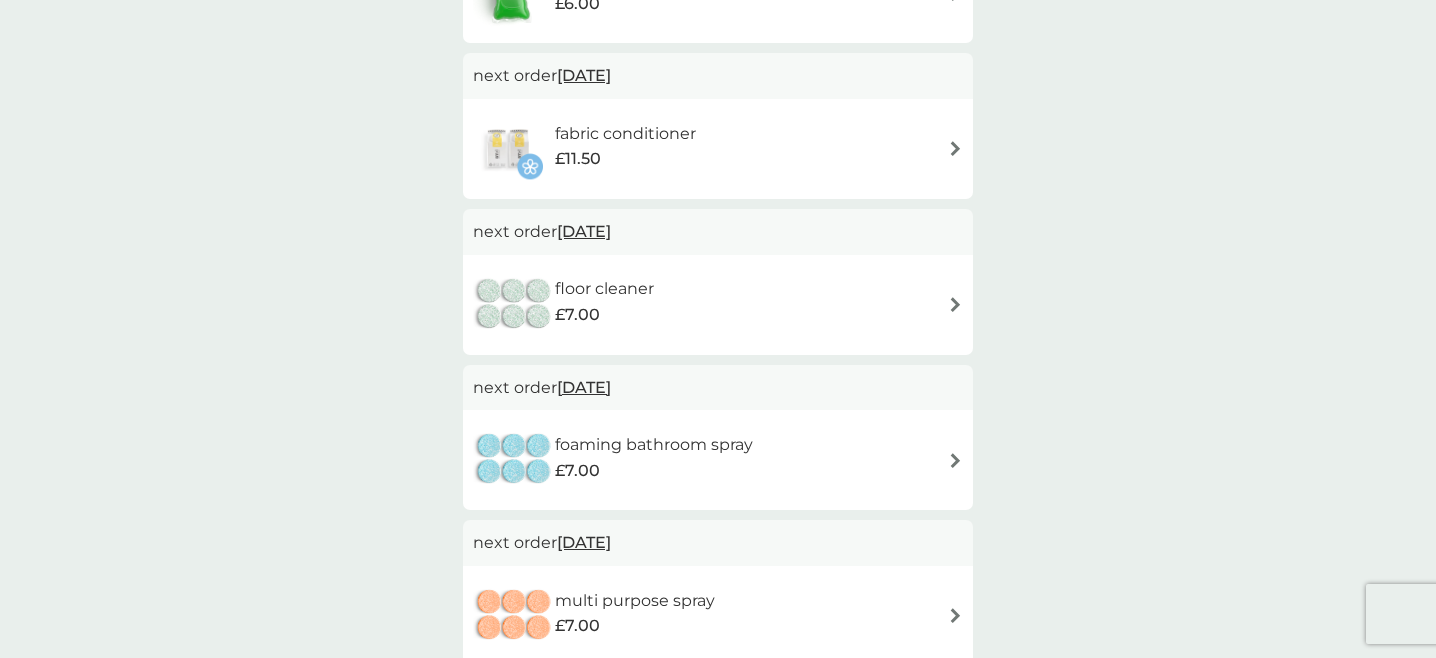 click on "[DATE]" at bounding box center [584, 231] 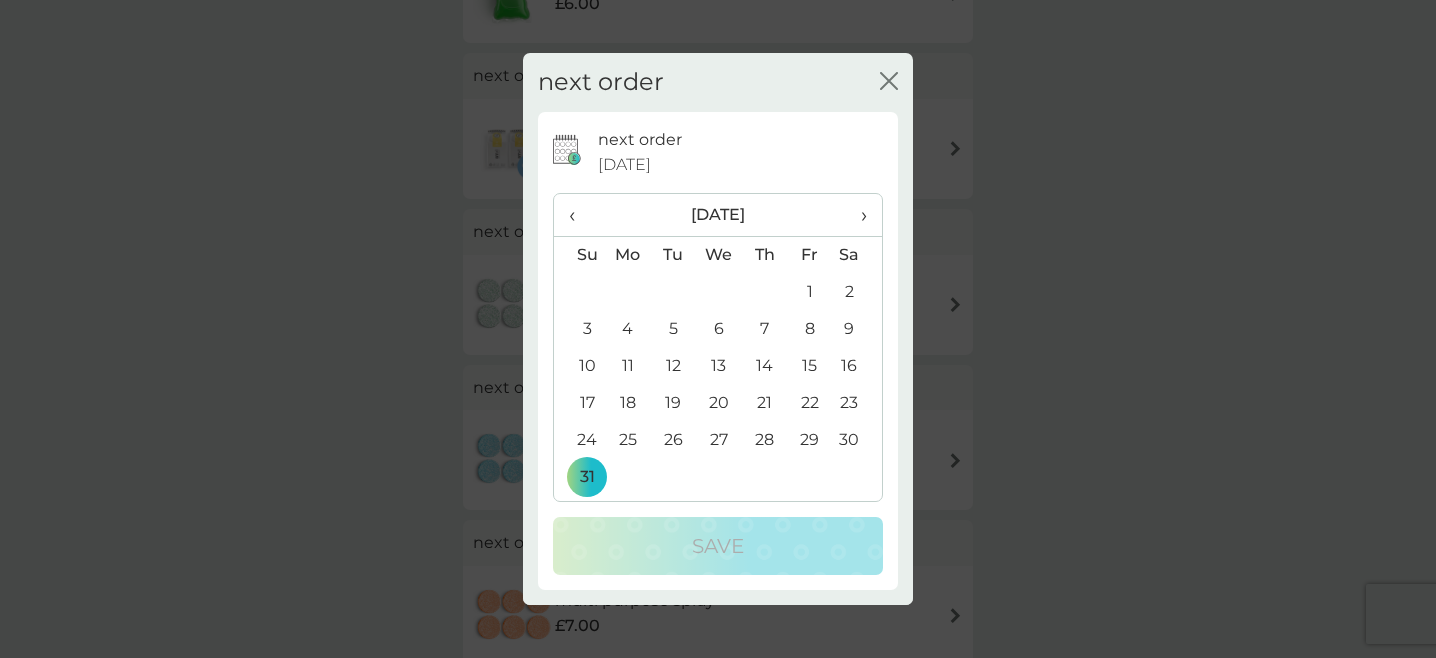 click on "›" at bounding box center [857, 215] 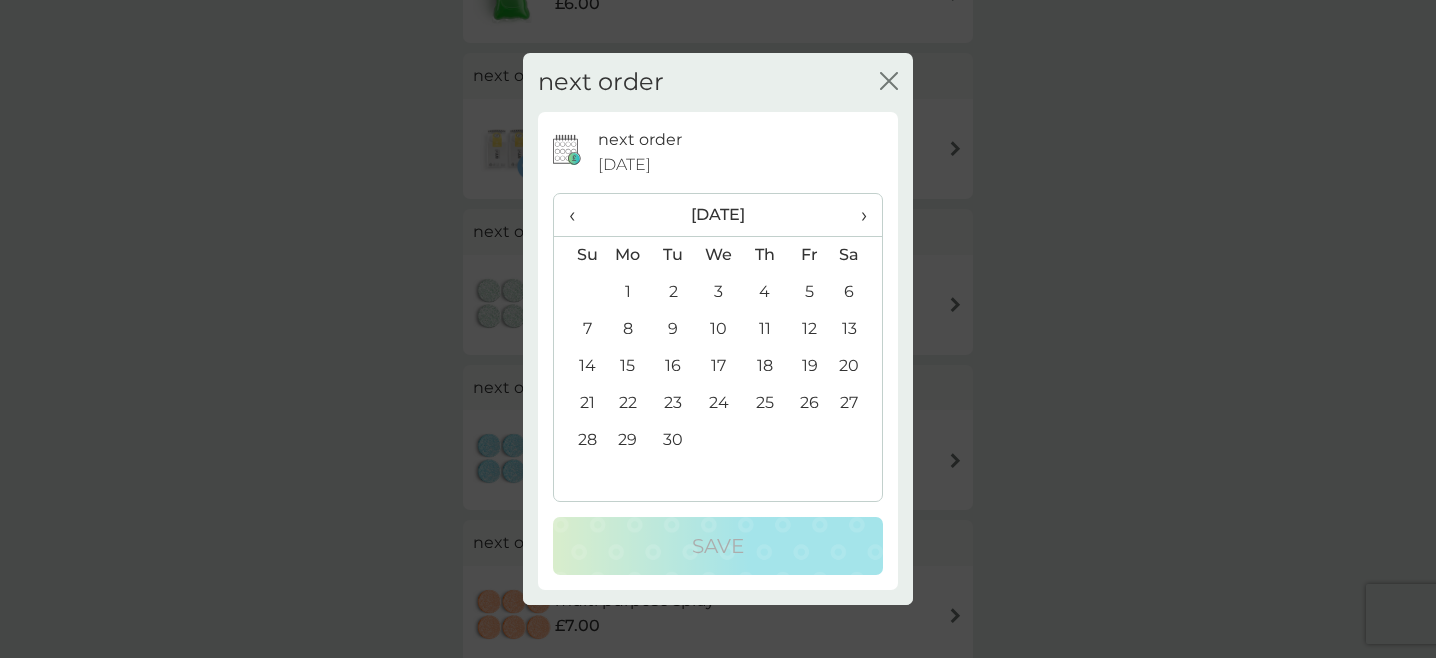 click on "30" at bounding box center (673, 440) 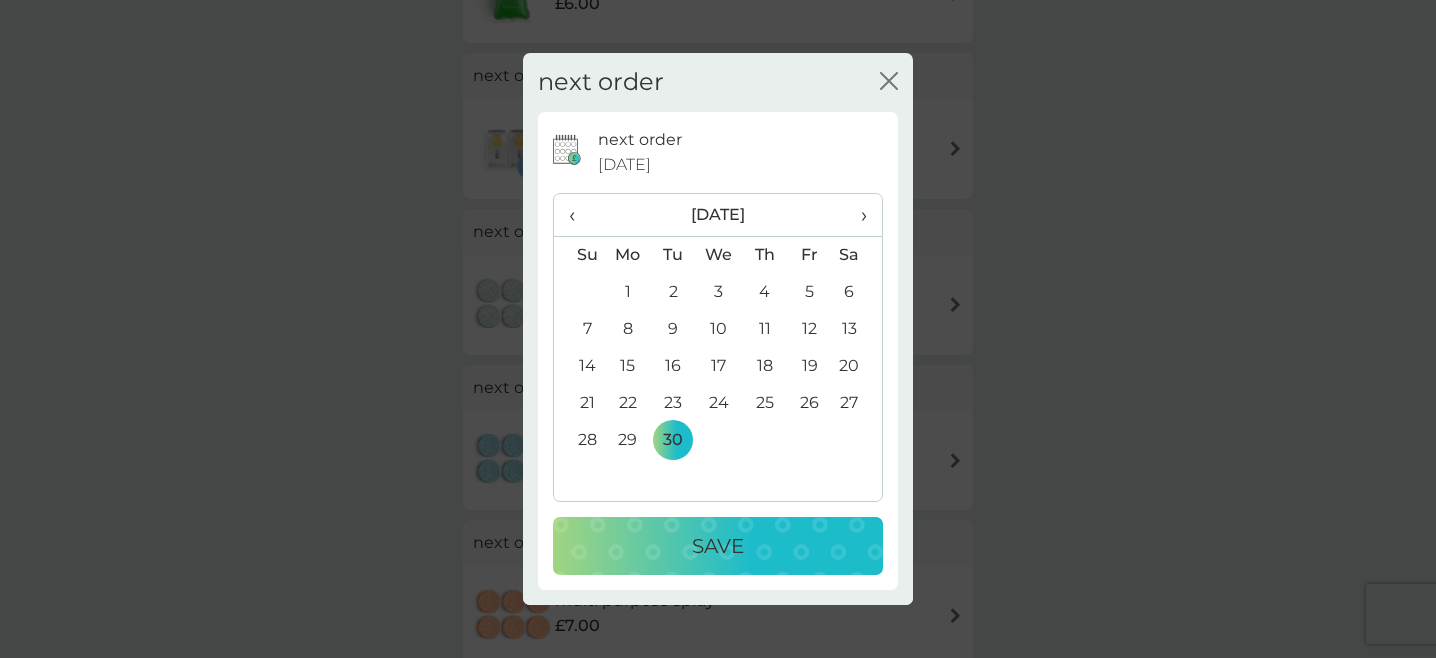 click on "Save" at bounding box center (718, 546) 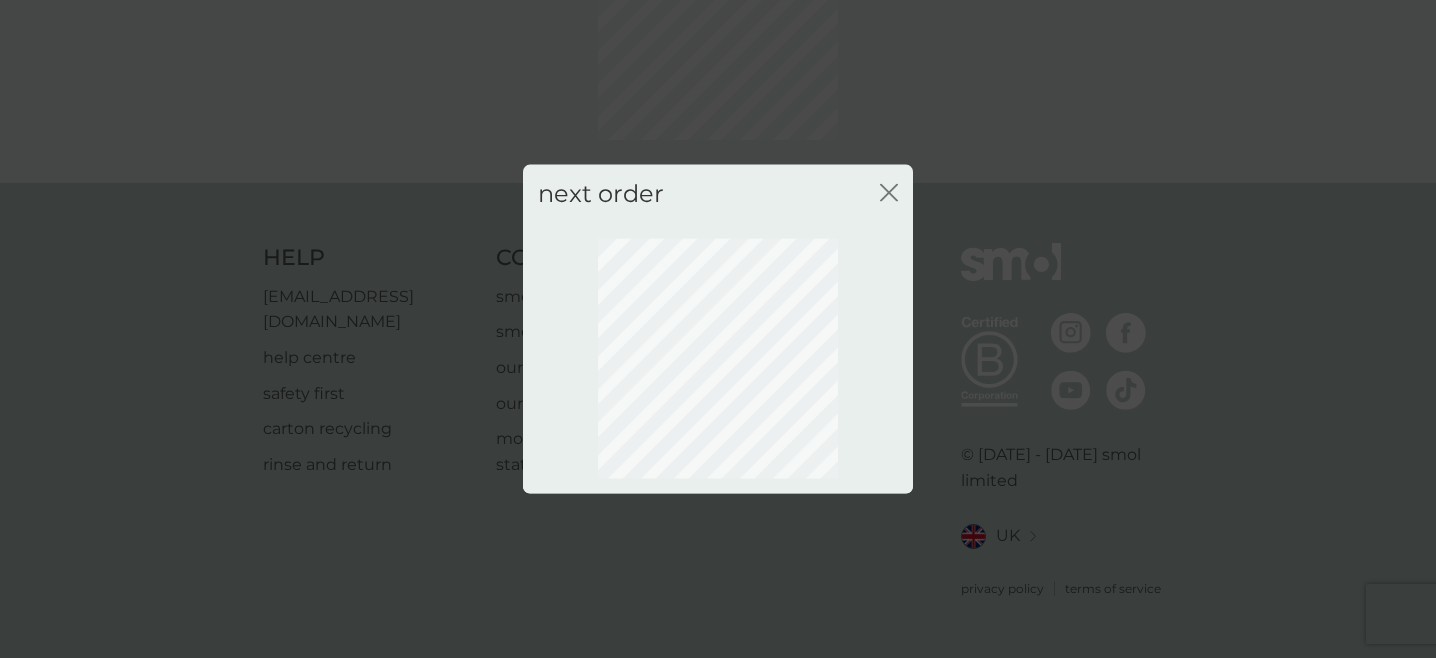 scroll, scrollTop: 180, scrollLeft: 0, axis: vertical 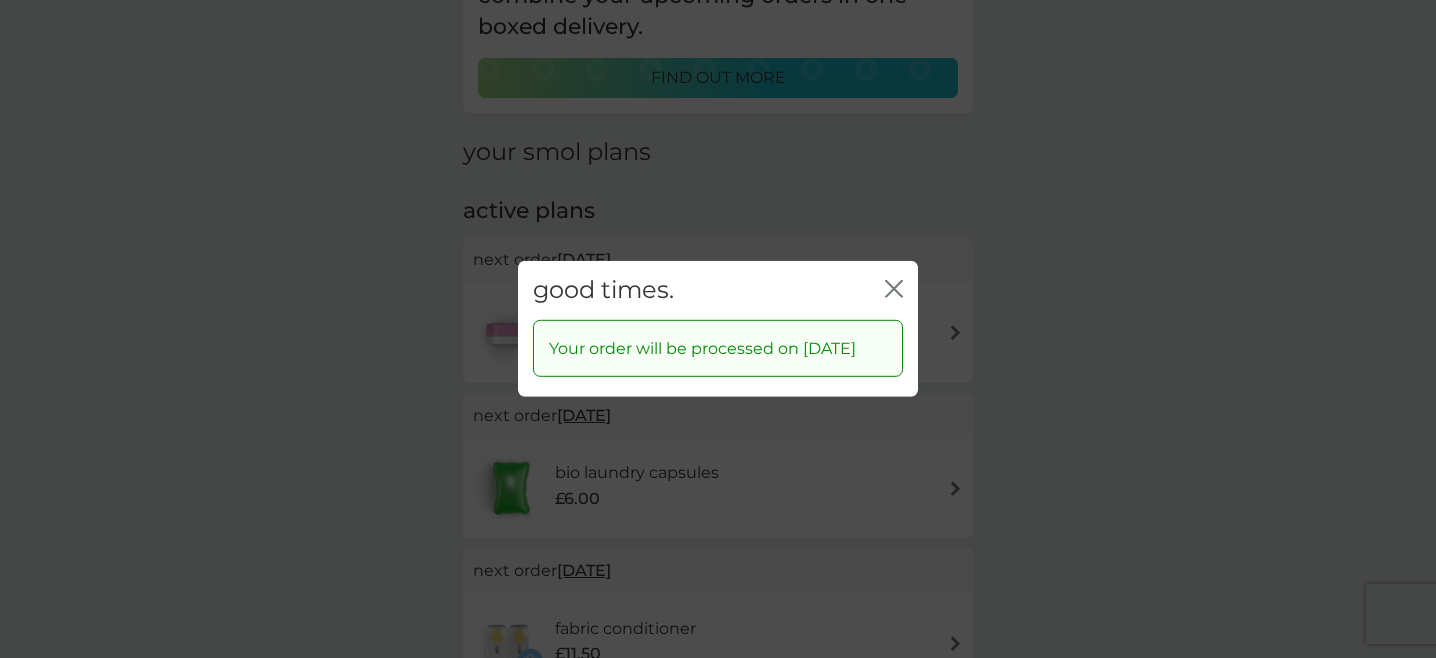 click 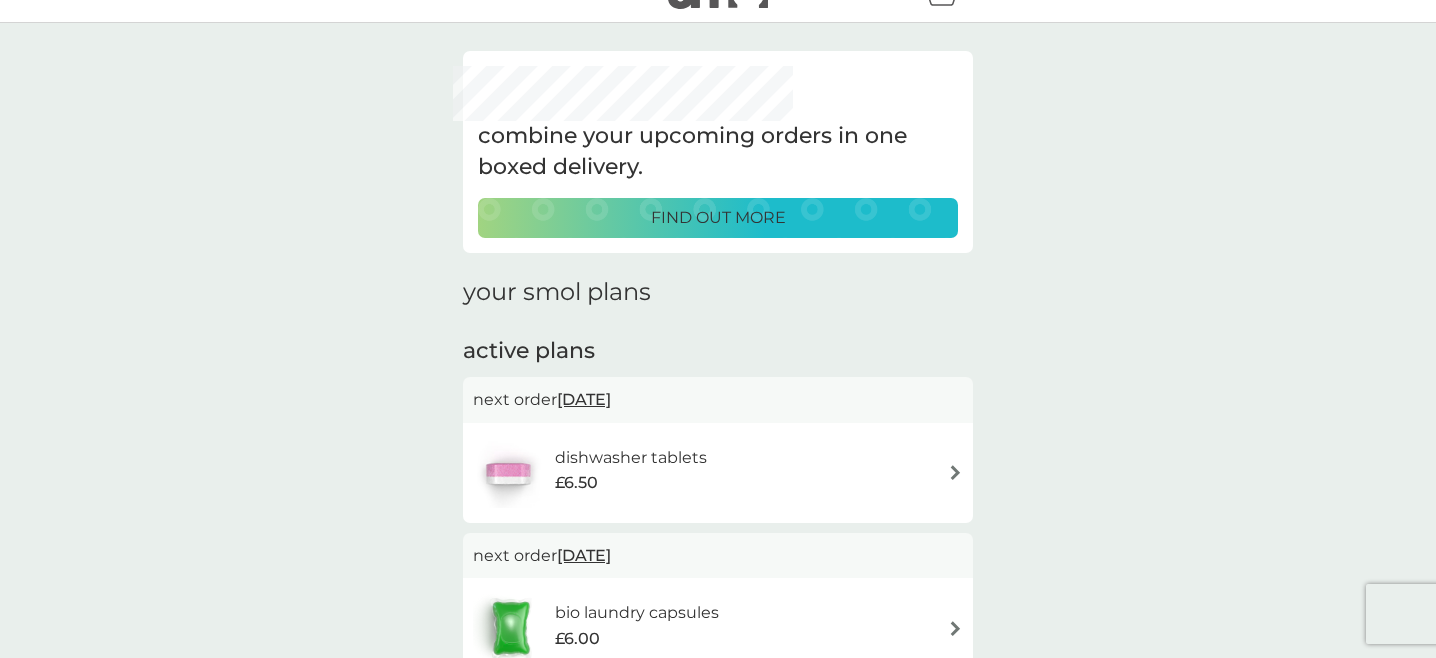 scroll, scrollTop: 0, scrollLeft: 0, axis: both 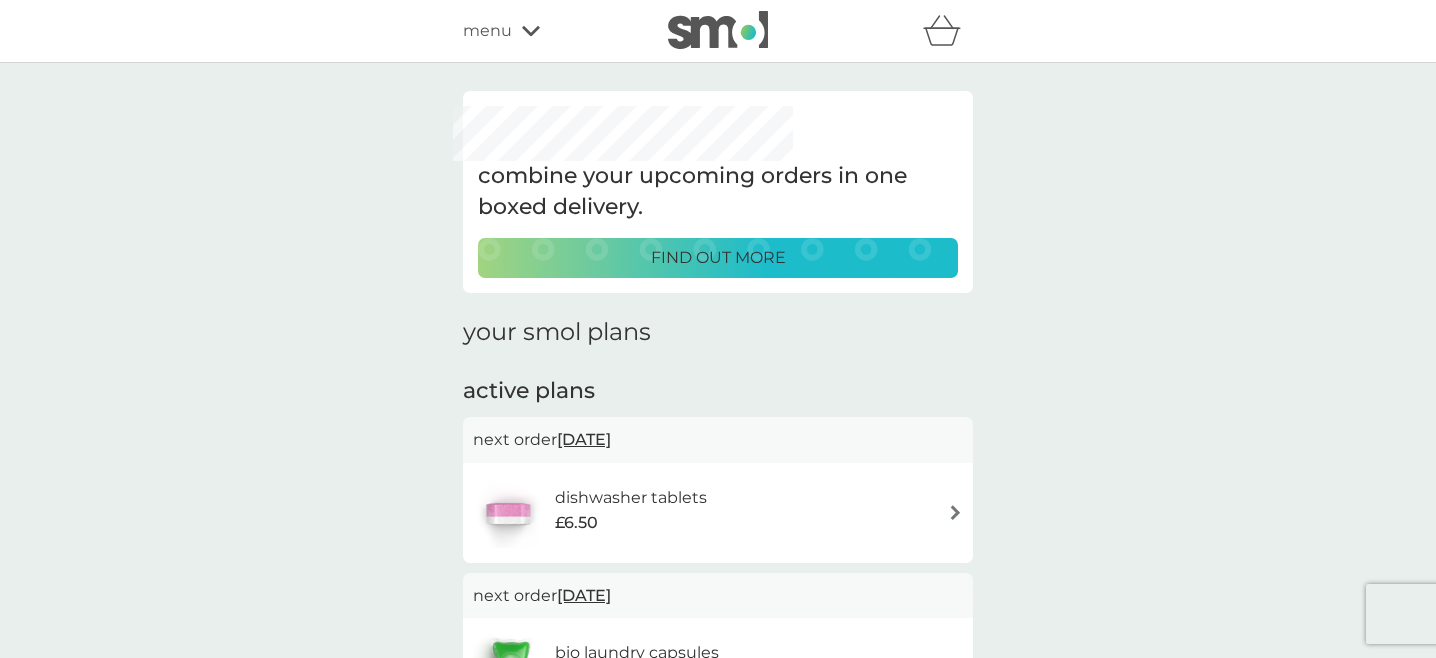 click on "menu" at bounding box center [548, 31] 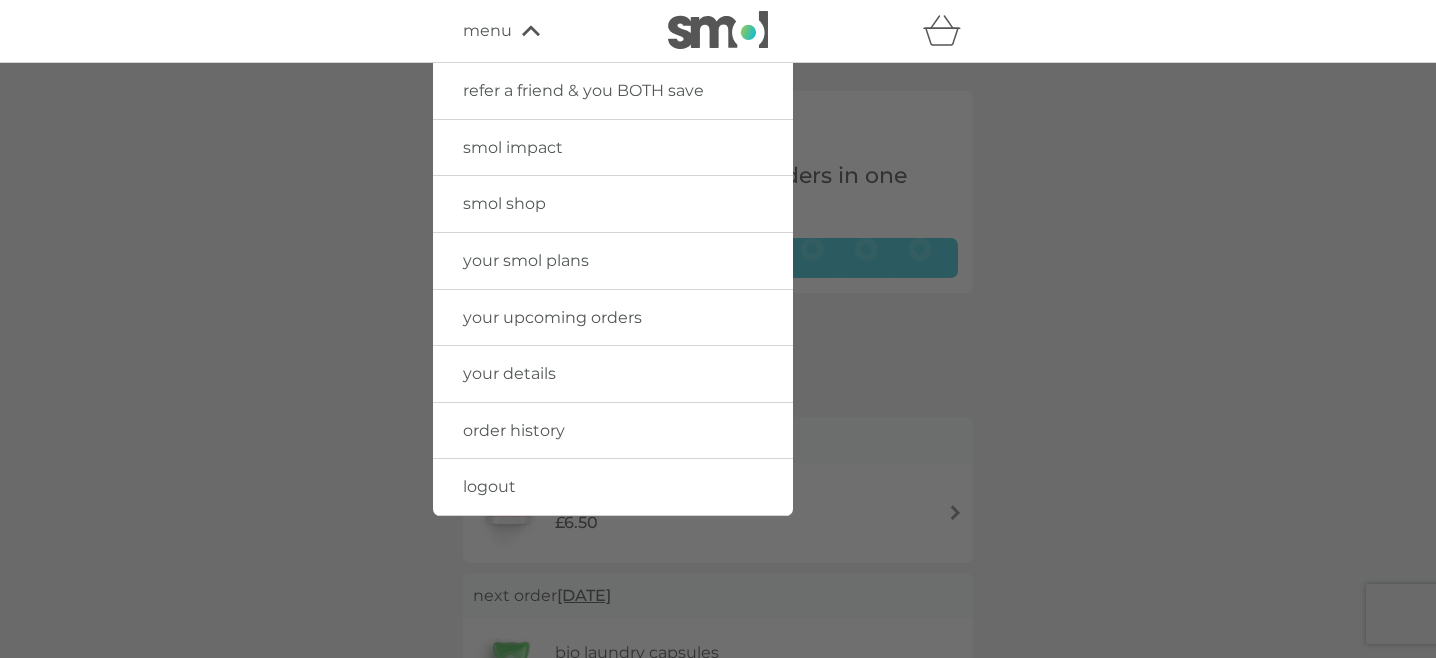 click on "smol shop" at bounding box center (504, 203) 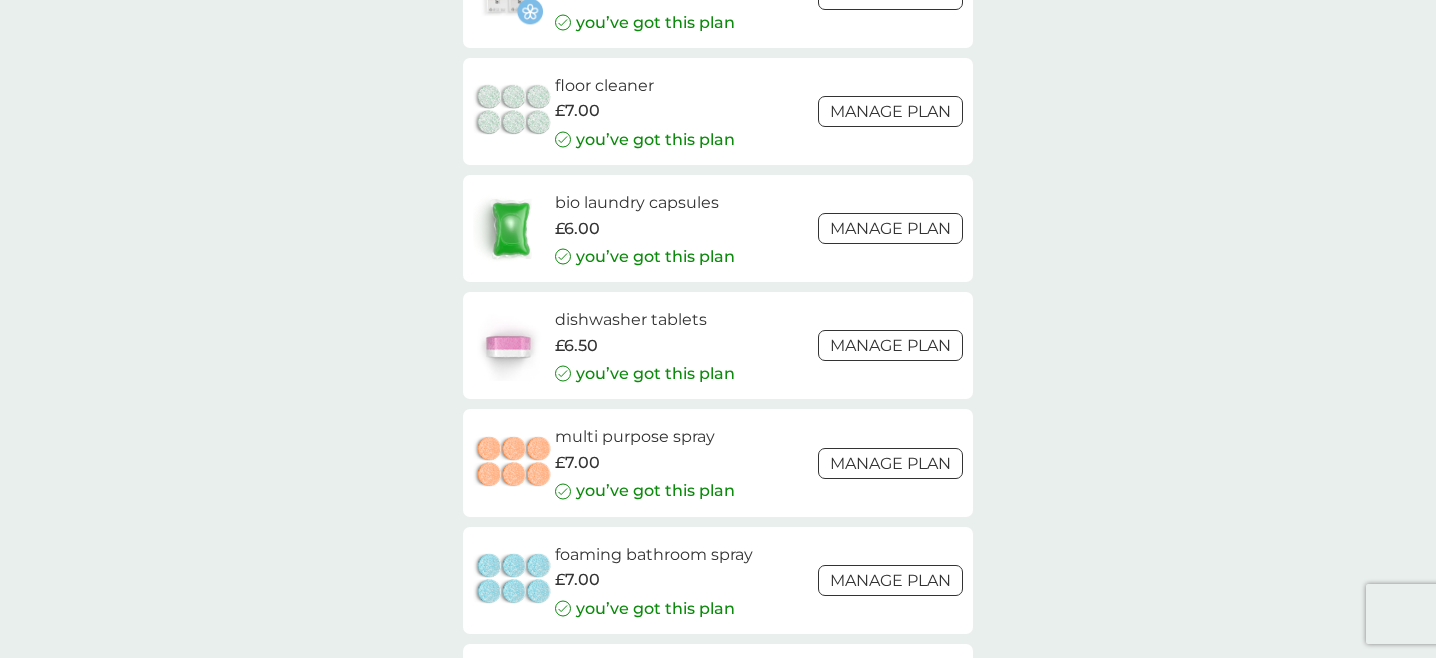 scroll, scrollTop: 2735, scrollLeft: 0, axis: vertical 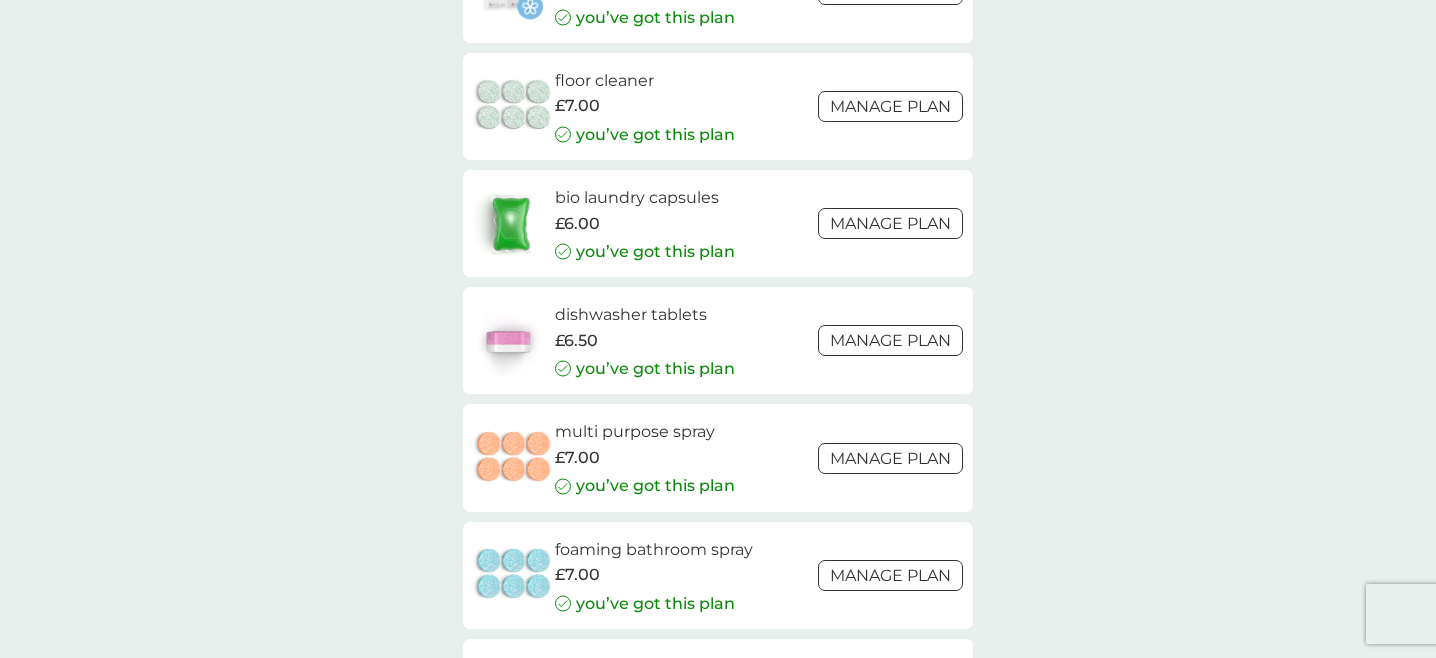 click on "smol shop. all products Accessories Cleaning Dishwash Laundry Personal Care Spare Parts Surface Cleaner we   donate 1 wash   to The Hygiene Bank charity with every laundry or dishwash FREE trial. non-bio laundry capsules £2.00 plan product fragrance-free laundry capsules £2.00 plan product dishbrush £10.00 plan product donate a wash £0.30 plan add on dishwasher storage caddy £8.50 bio laundry liquid £6.25 £3.00 plan product hand soap £8.50 plan product body bars £8.50 plan product toothbrushes £7.50 plan product washing up liquid £2.00 plan product stain gel £6.25 £3.00 plan product cloths £10.50 plan product sponges £6.25 plan product non-bio laundry liquid £6.25 £3.00 plan product shampoo bars £8.50 plan product toothpaste £12.50 plan product rubber gloves £5.25 soap magnets £12.50 bio laundry storage caddy £8.50 fabric conditioner £11.50 you’ve got this plan Manage plan floor cleaner £7.00 you’ve got this plan Manage plan bio laundry capsules £6.00 you’ve got this plan £6.50" at bounding box center [718, -934] 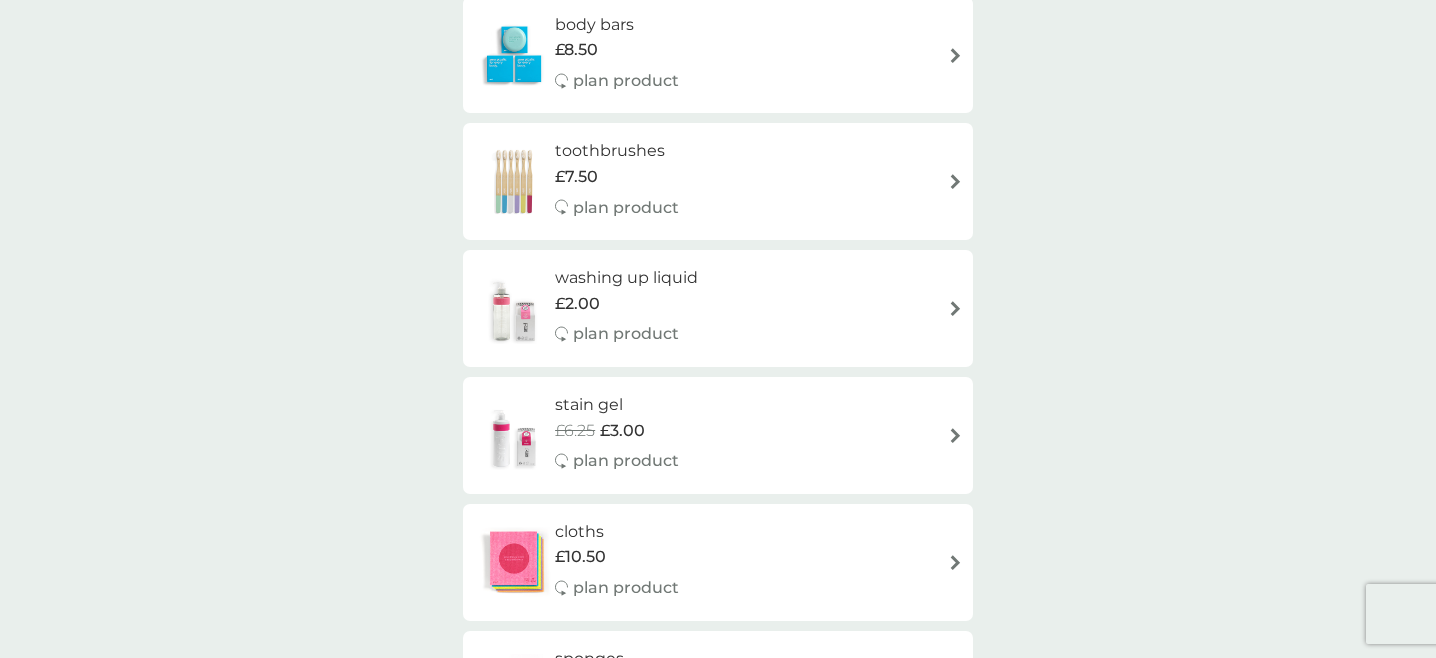 scroll, scrollTop: 1209, scrollLeft: 0, axis: vertical 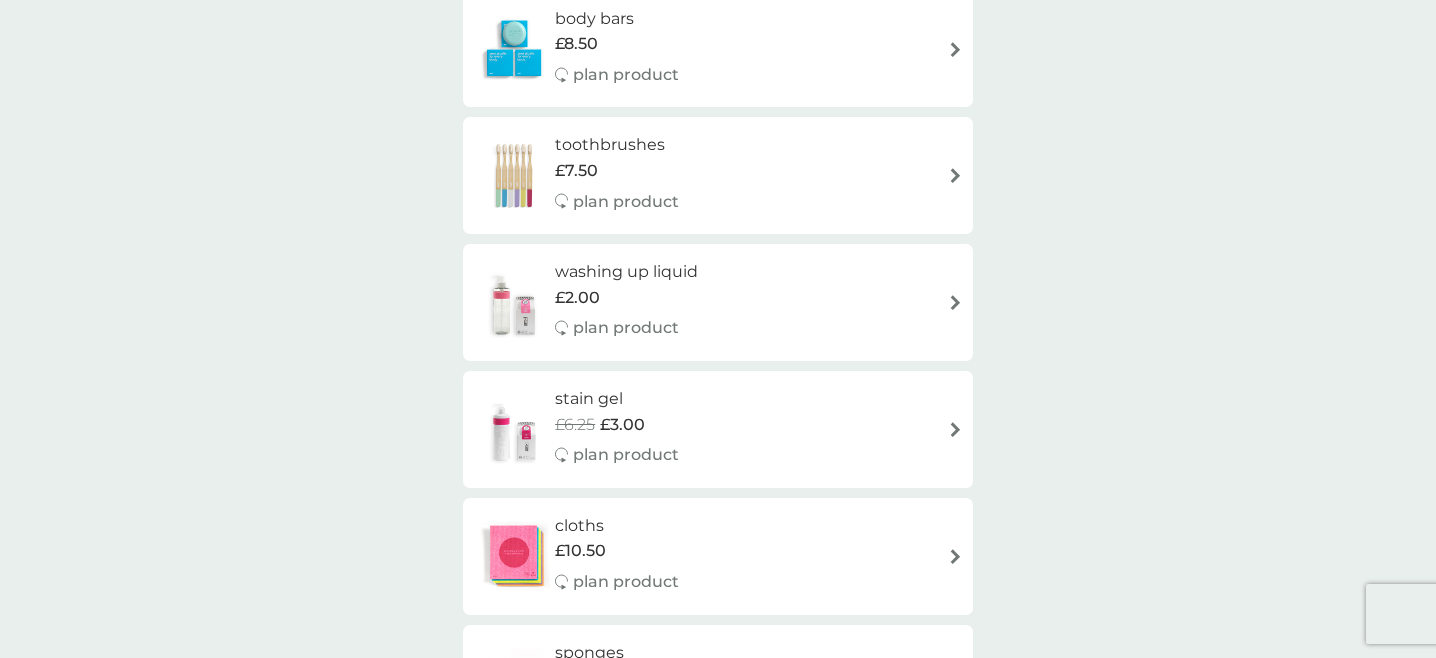 click on "toothbrushes £7.50 plan product" at bounding box center [718, 175] 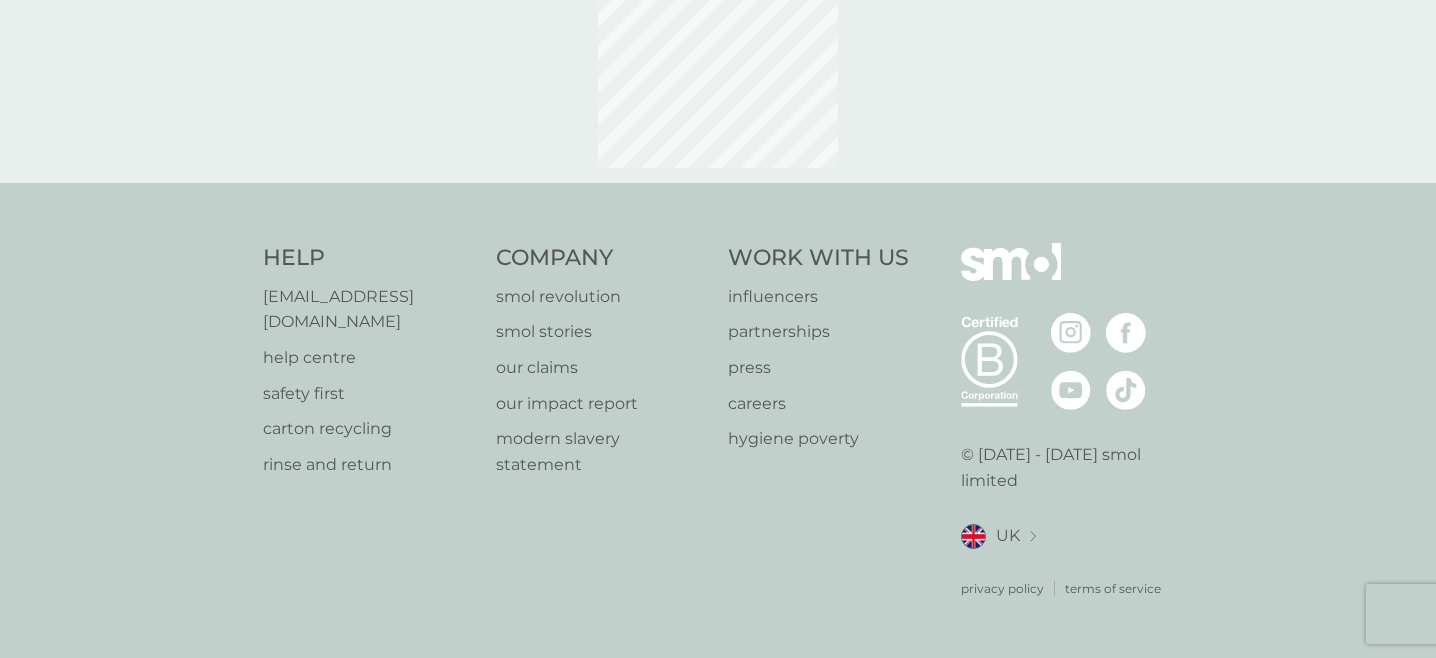 scroll, scrollTop: 0, scrollLeft: 0, axis: both 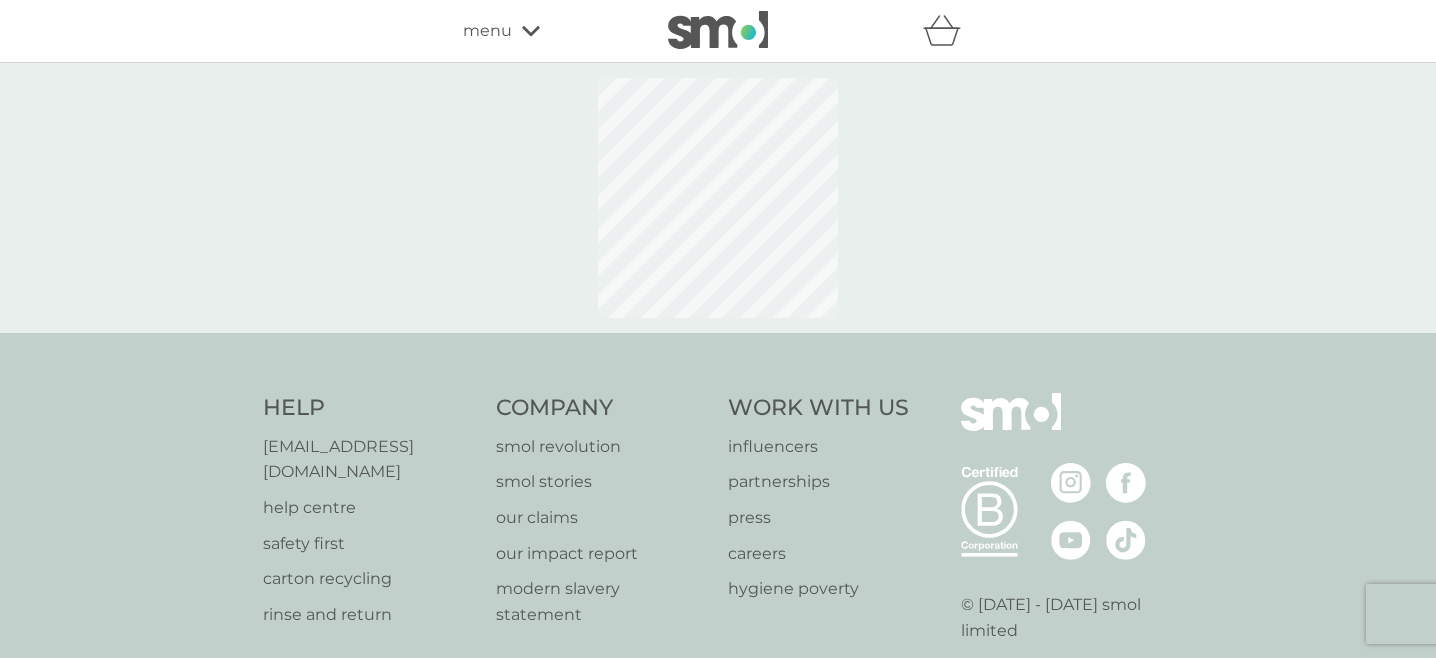 select on "119" 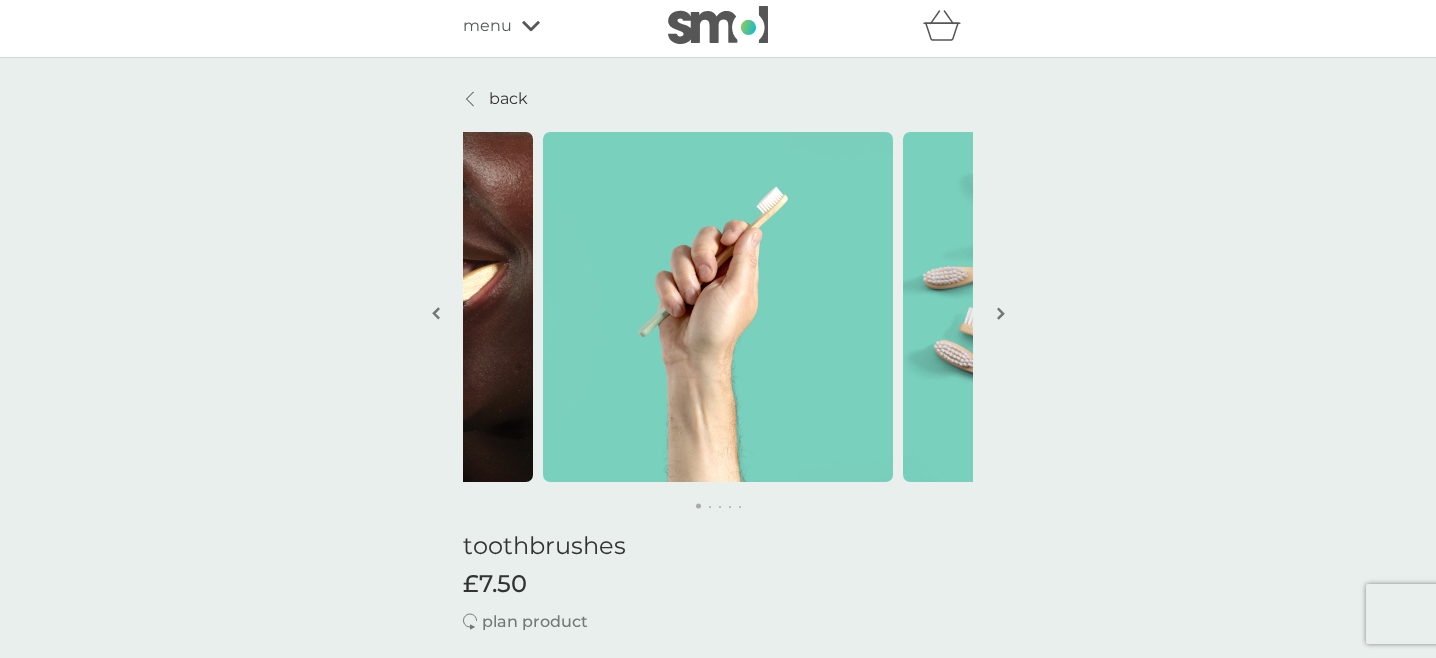scroll, scrollTop: 0, scrollLeft: 0, axis: both 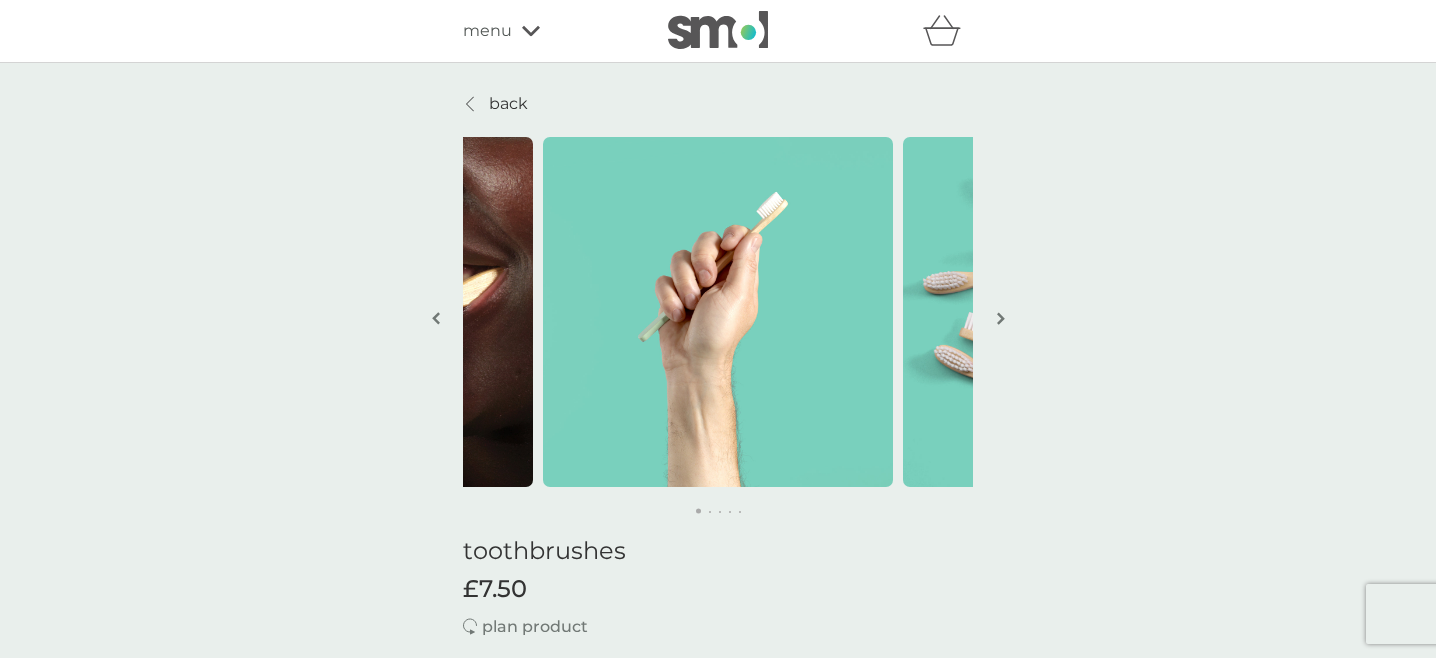 click on "back toothbrushes £7.50 plan product Clean your teeth with sustainably sourced bamboo toothbrushes! Even the bristles are bio-based! No fossil fuels and no BPA, just clean teeth and a cleaner planet. small brush heads reach all areas sustainably sourced bamboo BPA-free, bio-based bristles soft bristles gentle on gums naturally antibacterial how it works each pack contains 6 bamboo toothbrushes for £7.50 with free delivery packs will dispatch at a regular frequency to suit YOU plan delivery frequency 1 week  2 weeks  3 weeks  4 weeks  5 weeks  6 weeks  7 weeks  8 weeks  9 weeks  10 weeks  11 weeks  12 weeks  13 weeks  14 weeks  15 weeks  16 weeks  17 weeks (our suggestion) 18 weeks  19 weeks  20 weeks  21 weeks  22 weeks  23 weeks  24 weeks  25 weeks  26 weeks  27 weeks  28 weeks  29 weeks  30 weeks  31 weeks  32 weeks  33 weeks  34 weeks  35 weeks  ADD TO BASKET cancel or modify at any time great for you. A 'feel good' smile Fair price promise Delivered to your home when you need it better for our planet. ." at bounding box center (718, 1292) 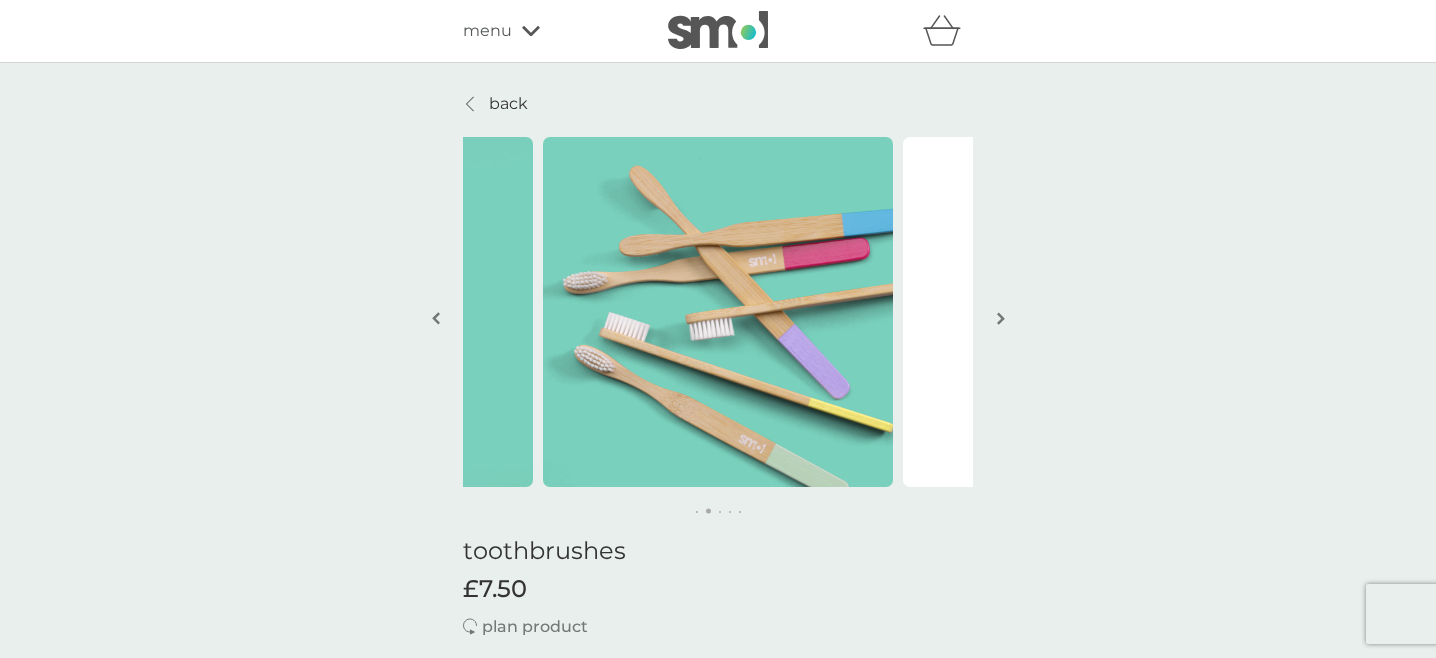 click at bounding box center [1001, 318] 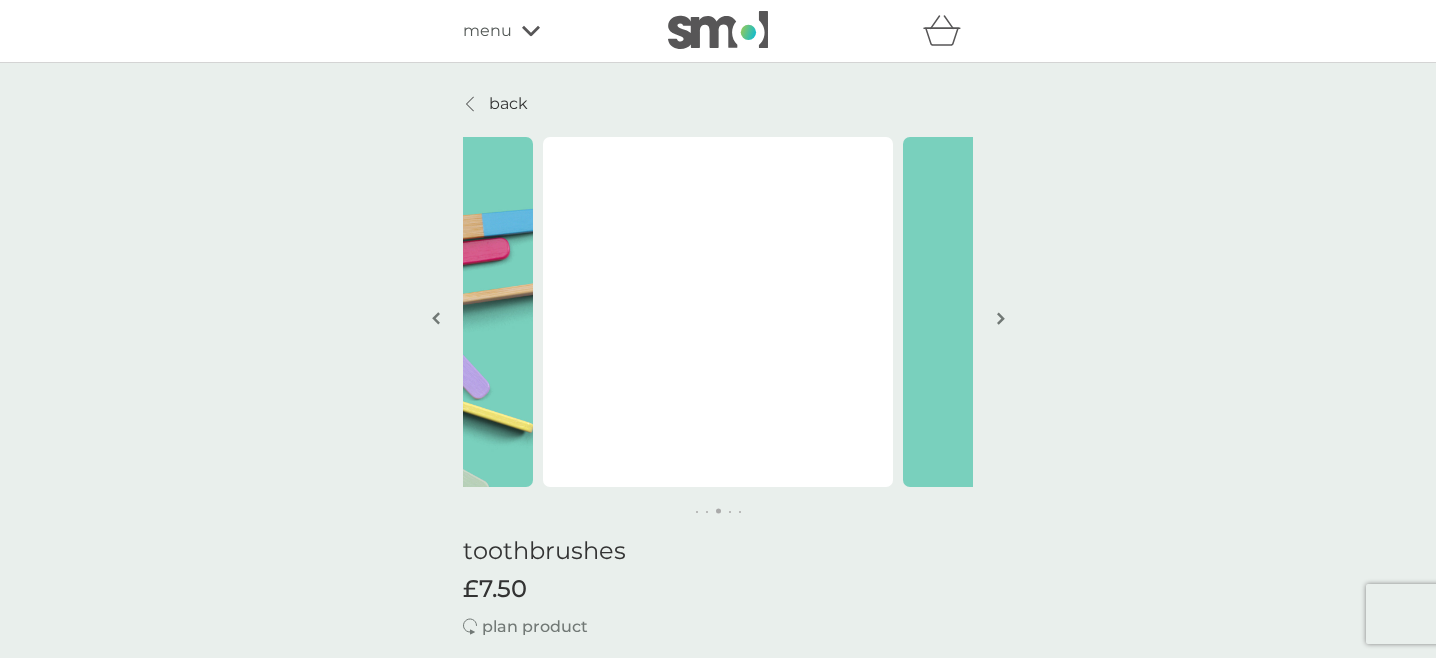 click at bounding box center [1001, 318] 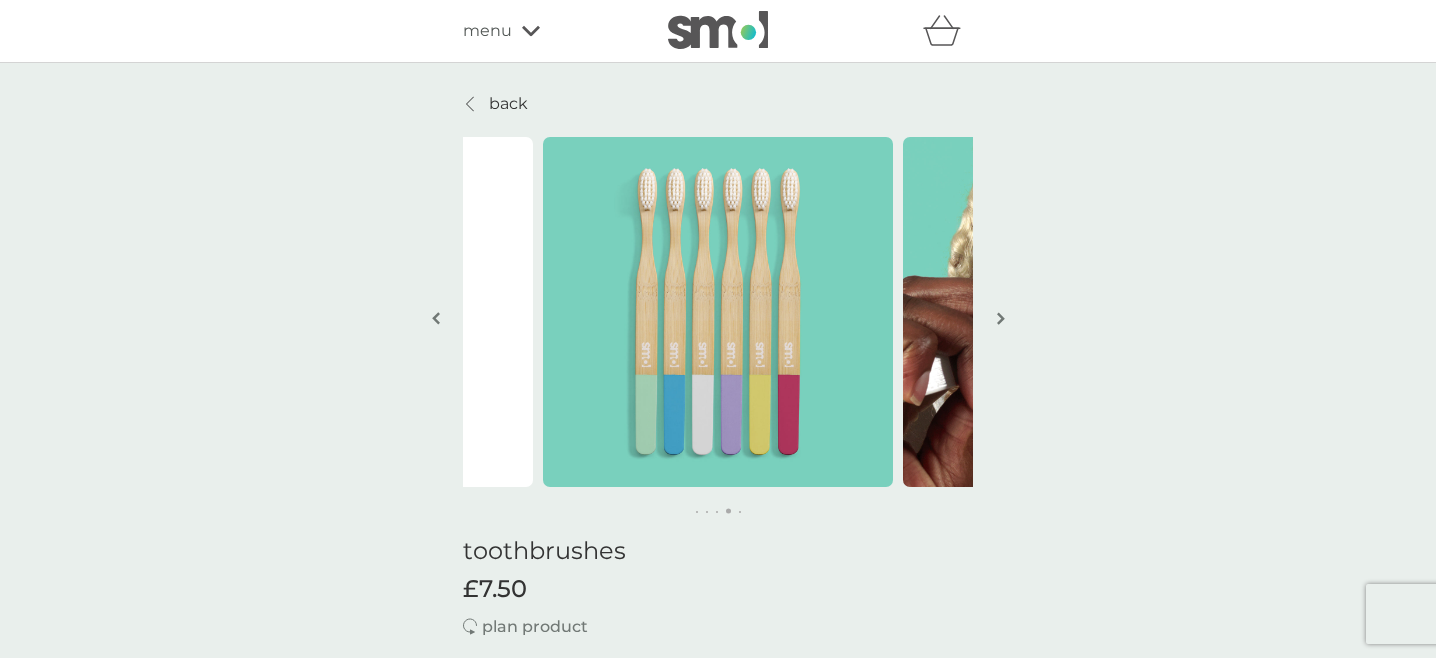 click at bounding box center [1001, 318] 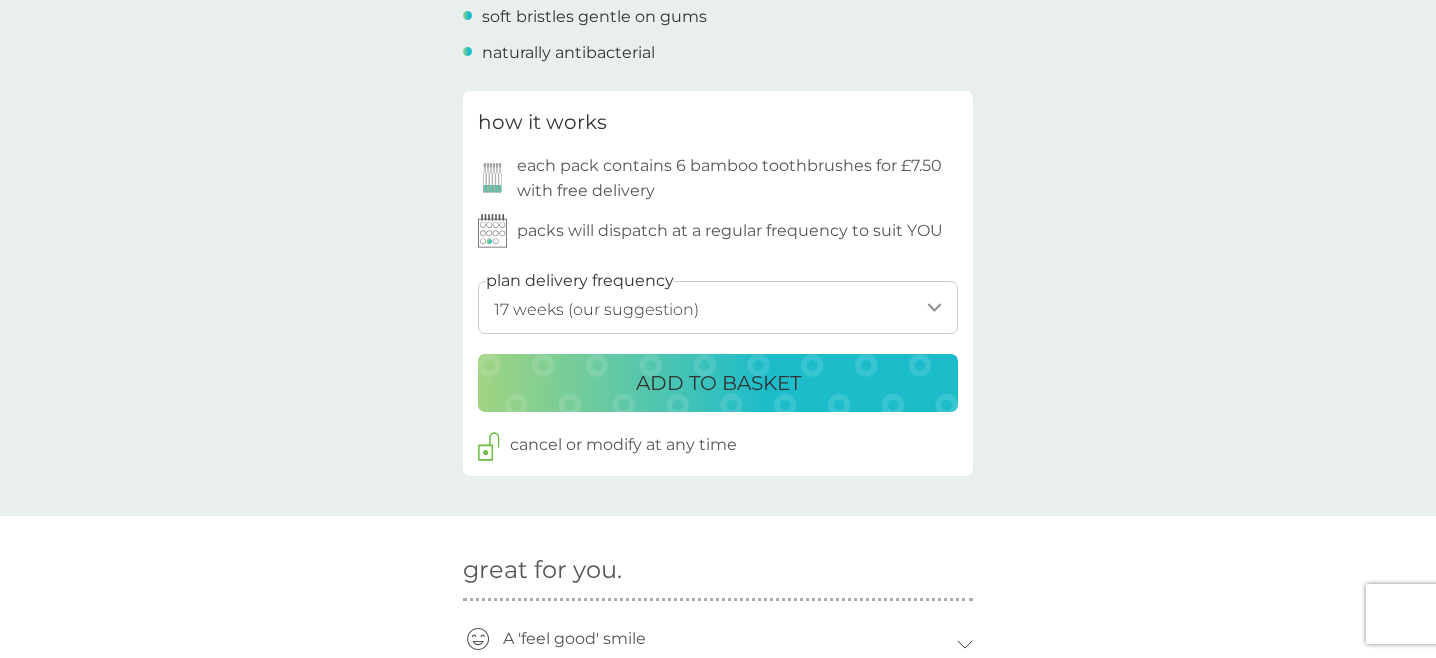 scroll, scrollTop: 896, scrollLeft: 0, axis: vertical 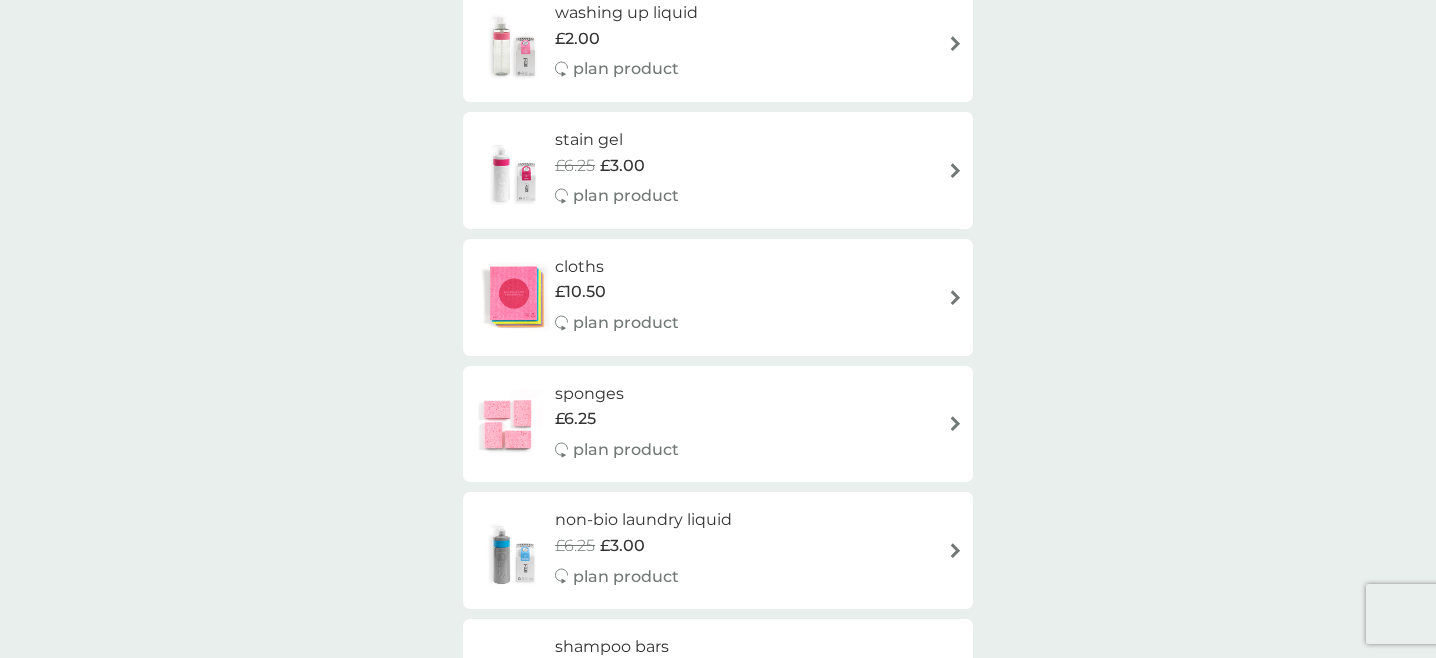 click on "smol shop. all products Accessories Cleaning Dishwash Laundry Personal Care Spare Parts Surface Cleaner we   donate 1 wash   to The Hygiene Bank charity with every laundry or dishwash FREE trial. non-bio laundry capsules £2.00 plan product fragrance-free laundry capsules £2.00 plan product dishbrush £10.00 plan product donate a wash £0.30 plan add on dishwasher storage caddy £8.50 bio laundry liquid £6.25 £3.00 plan product hand soap £8.50 plan product body bars £8.50 plan product toothbrushes £7.50 plan product washing up liquid £2.00 plan product stain gel £6.25 £3.00 plan product cloths £10.50 plan product sponges £6.25 plan product non-bio laundry liquid £6.25 £3.00 plan product shampoo bars £8.50 plan product toothpaste £12.50 plan product rubber gloves £5.25 soap magnets £12.50 bio laundry storage caddy £8.50 fabric conditioner £11.50 you’ve got this plan Manage plan floor cleaner £7.00 you’ve got this plan Manage plan bio laundry capsules £6.00 you’ve got this plan £6.50" at bounding box center [718, 333] 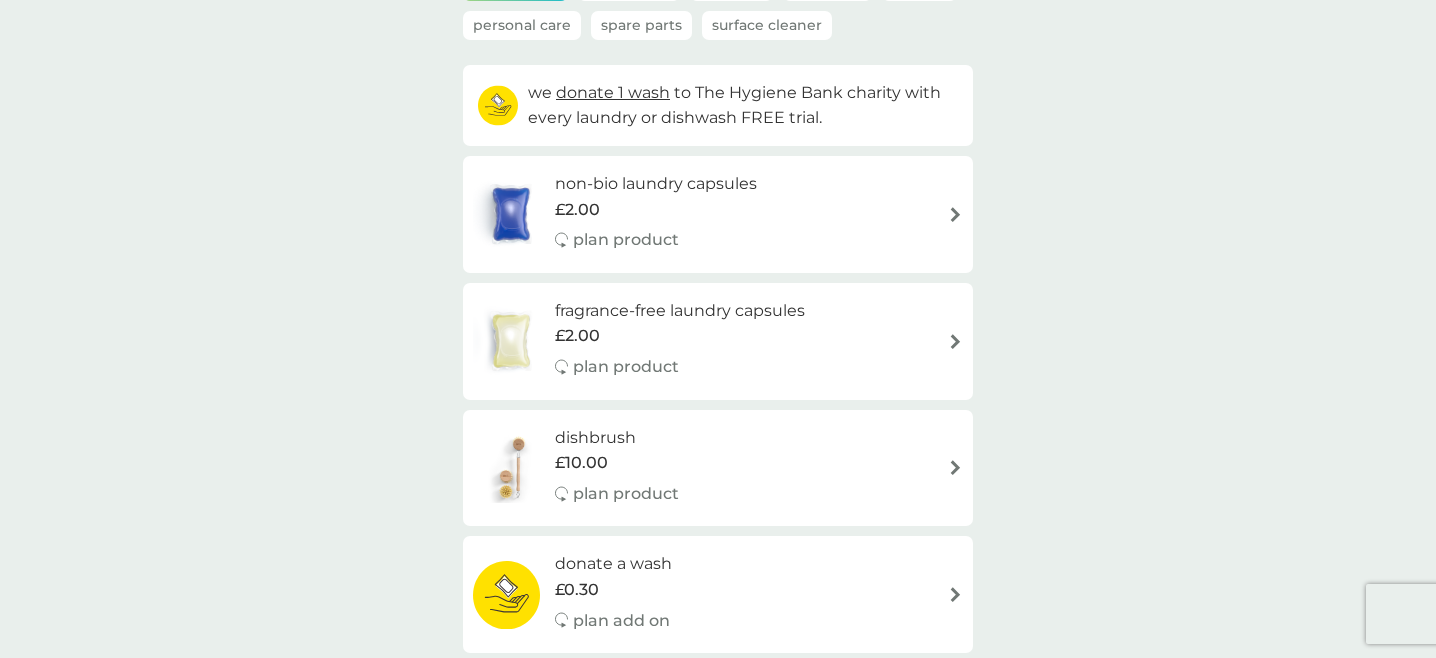 scroll, scrollTop: 175, scrollLeft: 0, axis: vertical 